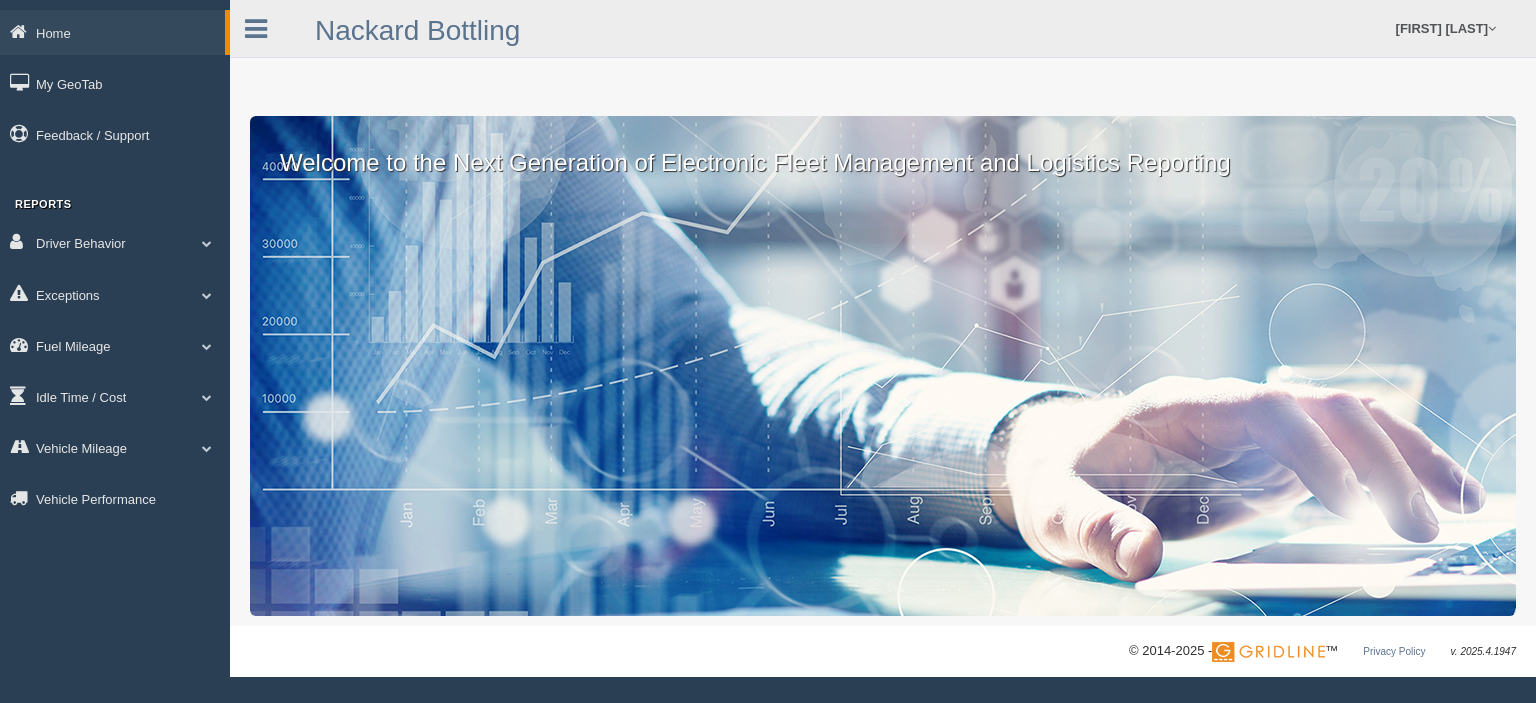 scroll, scrollTop: 0, scrollLeft: 0, axis: both 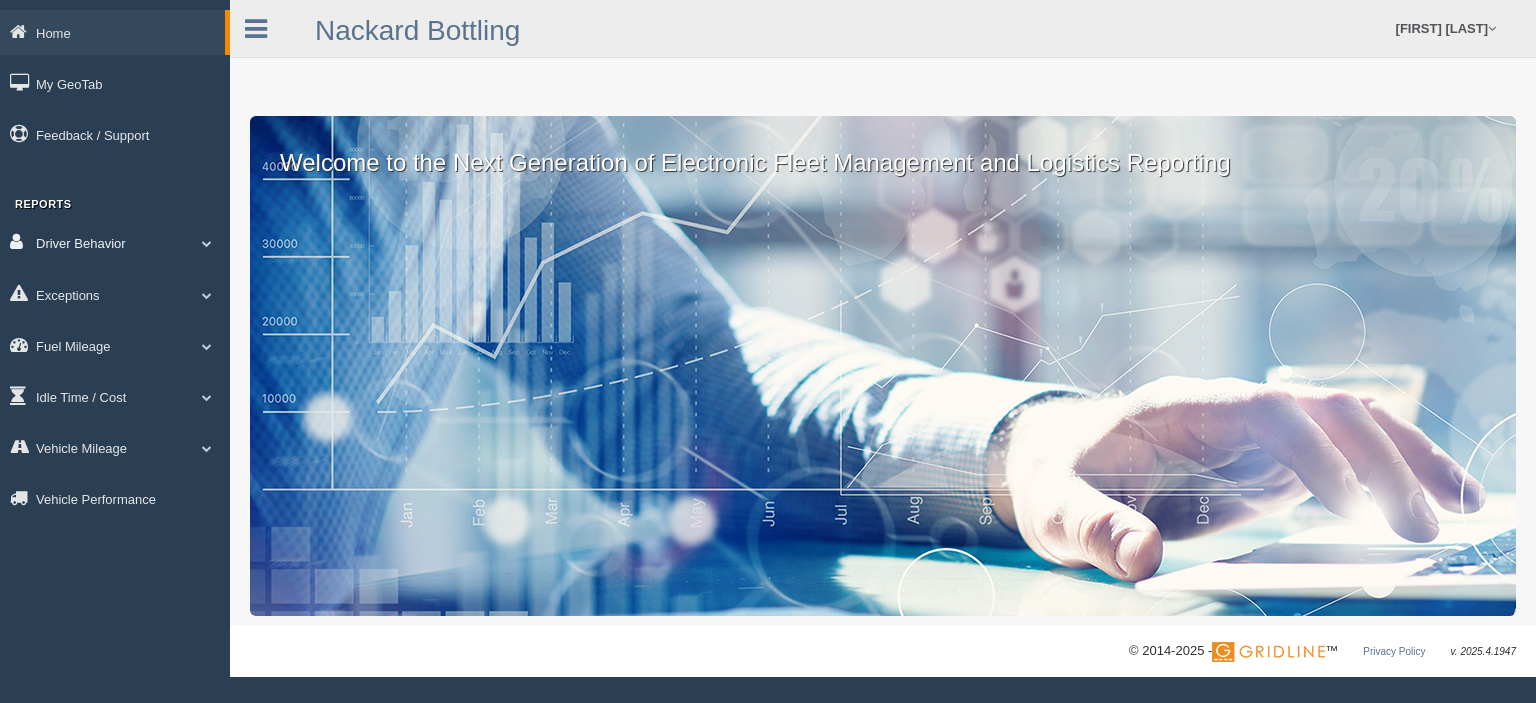 click on "Driver Behavior" at bounding box center (115, 242) 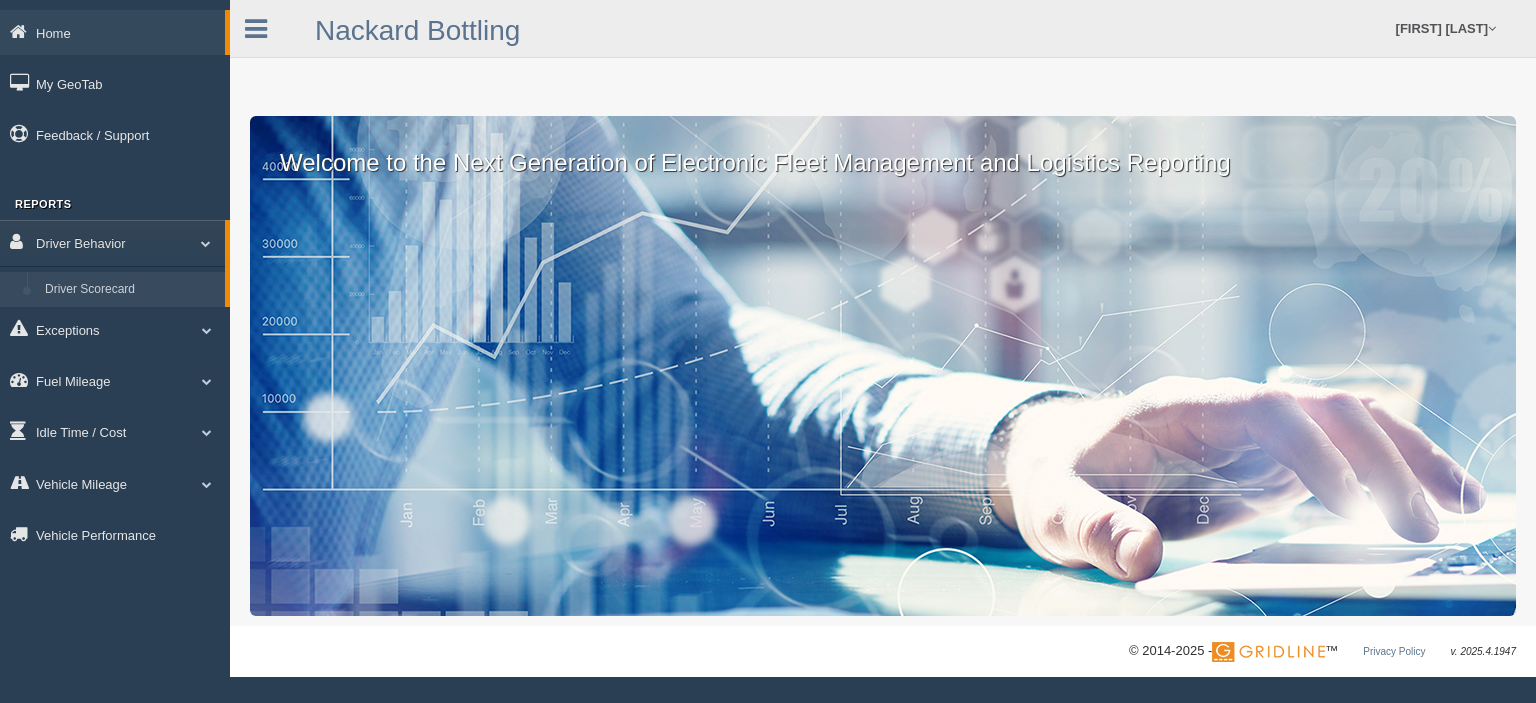 click on "Driver Scorecard" at bounding box center (130, 290) 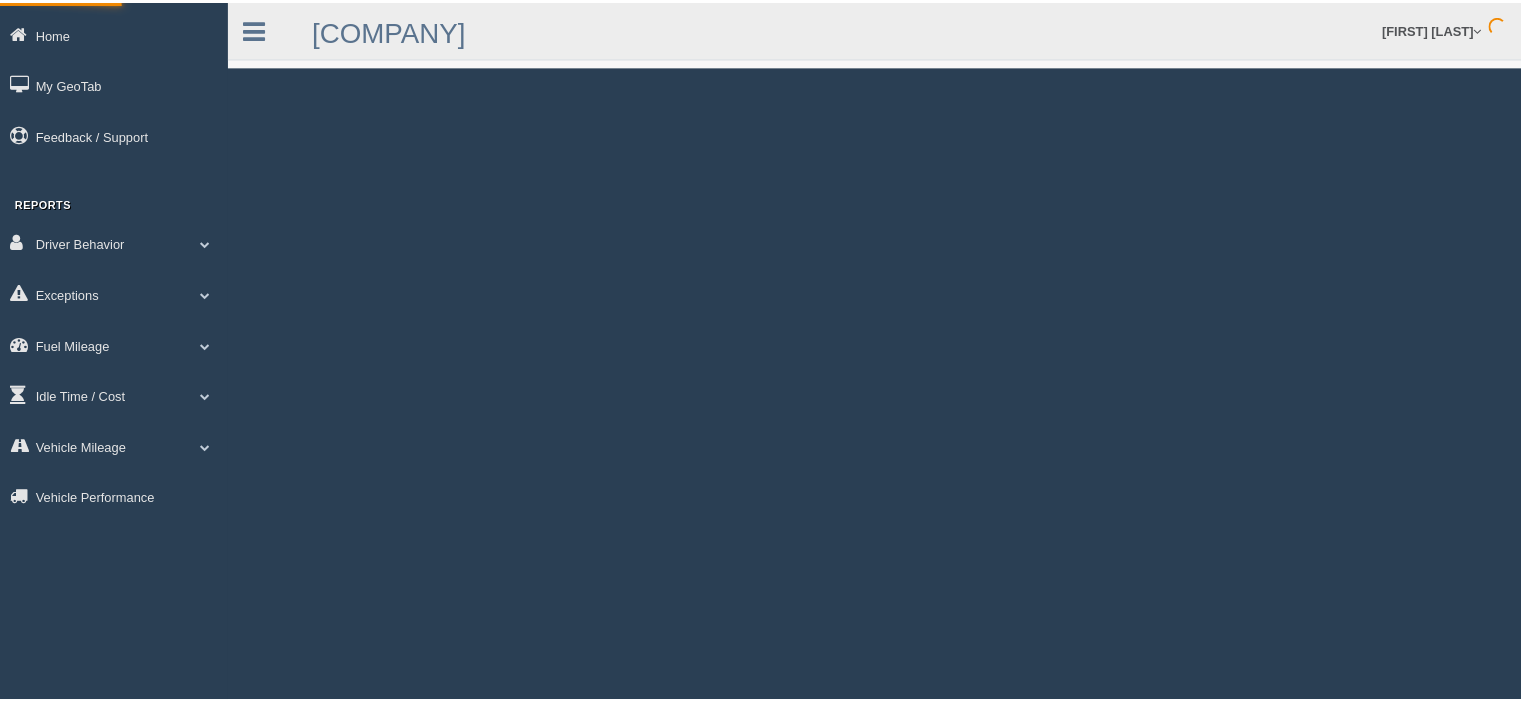 scroll, scrollTop: 0, scrollLeft: 0, axis: both 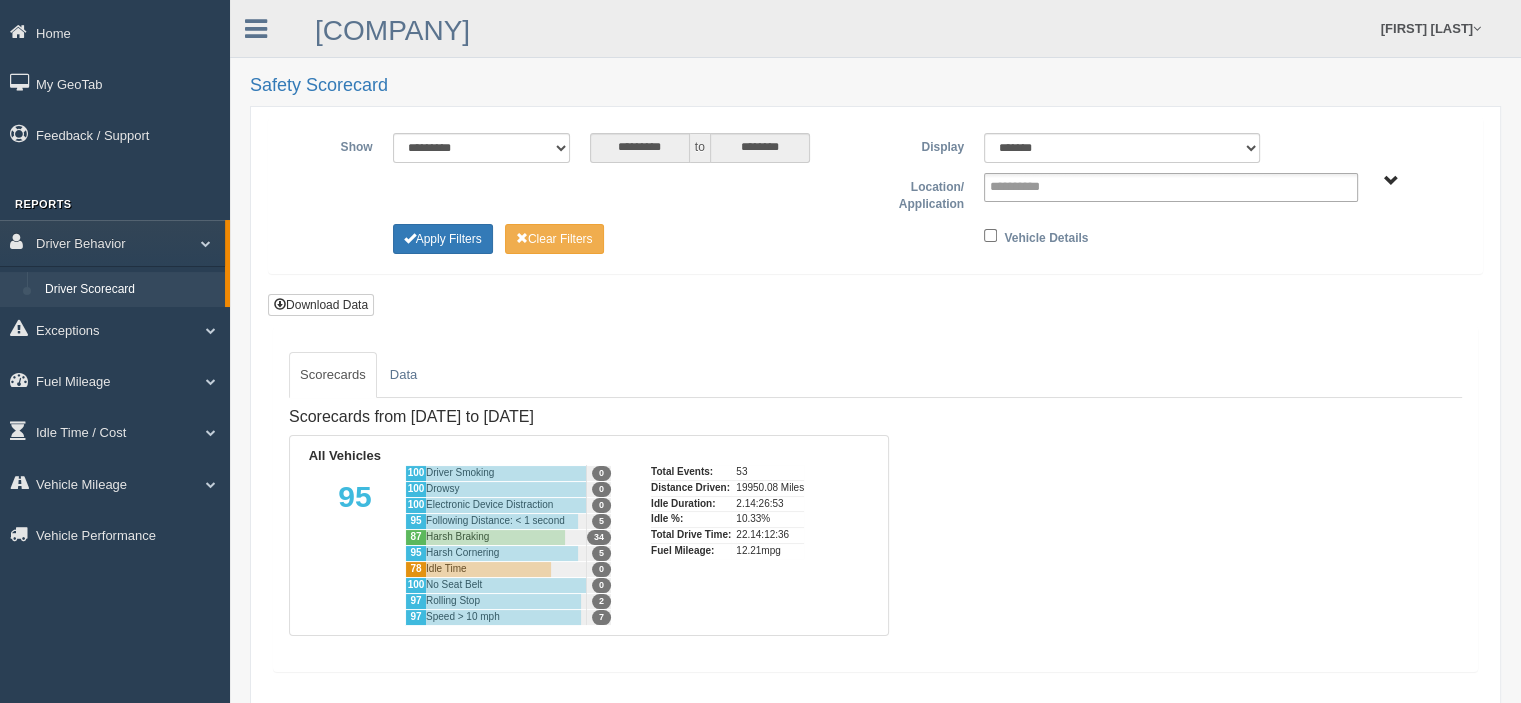 type 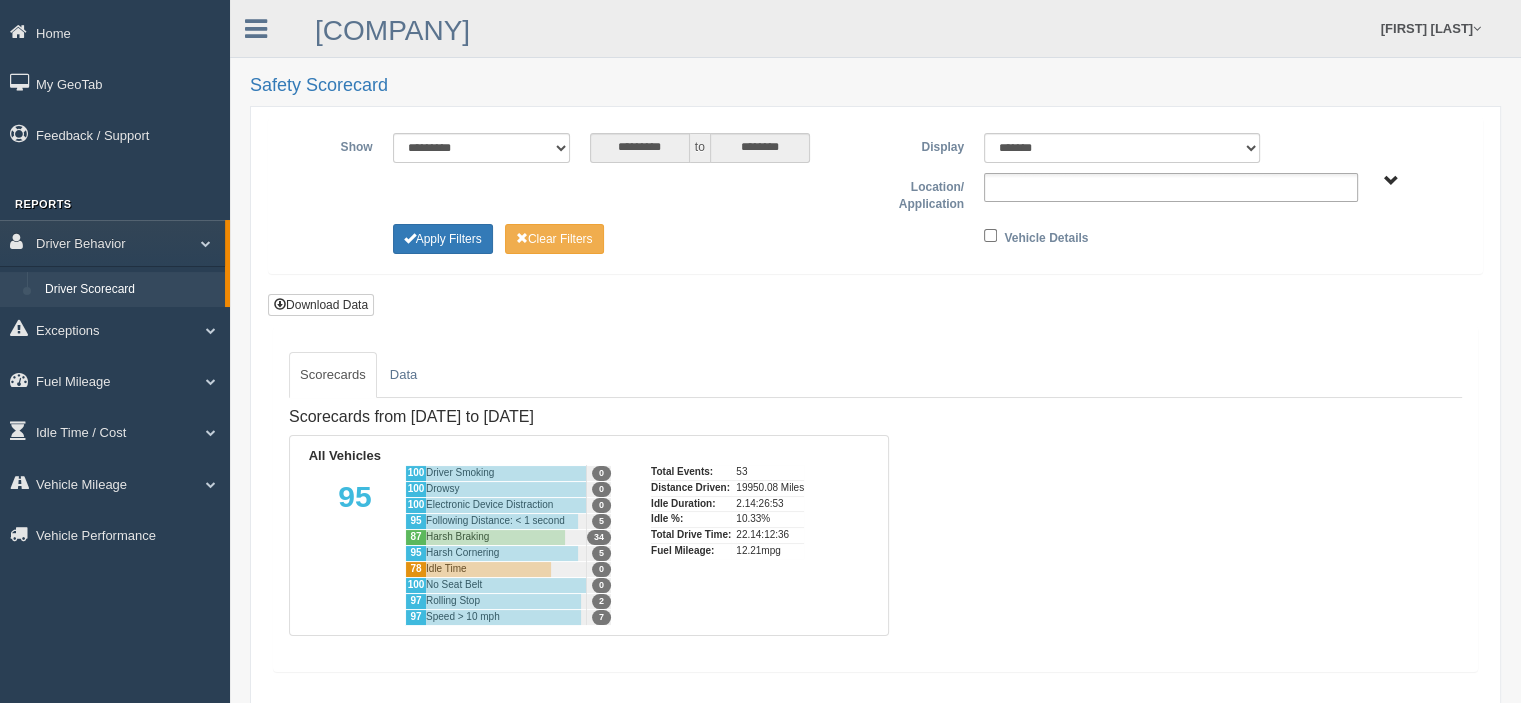 click at bounding box center (1171, 187) 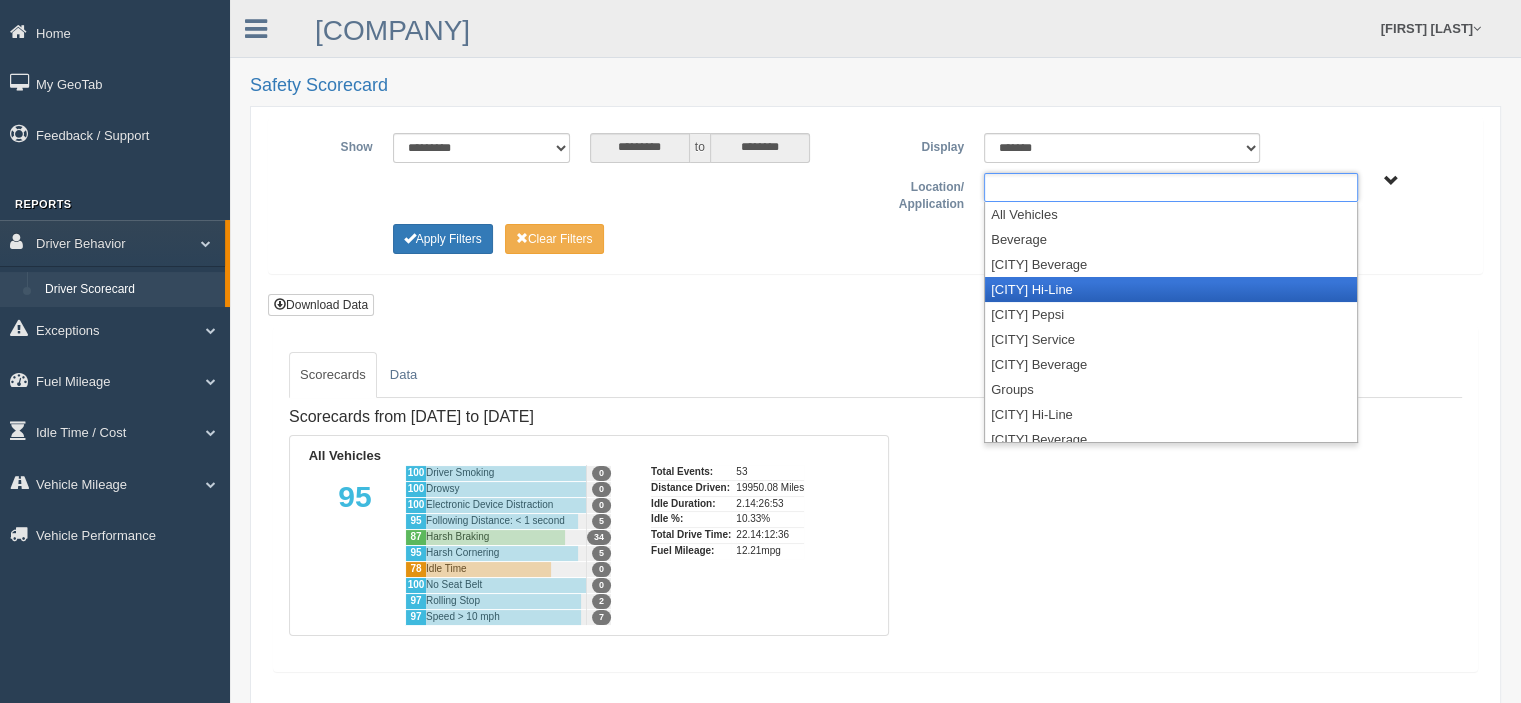 click on "Flagstaff Hi-Line" at bounding box center [1171, 289] 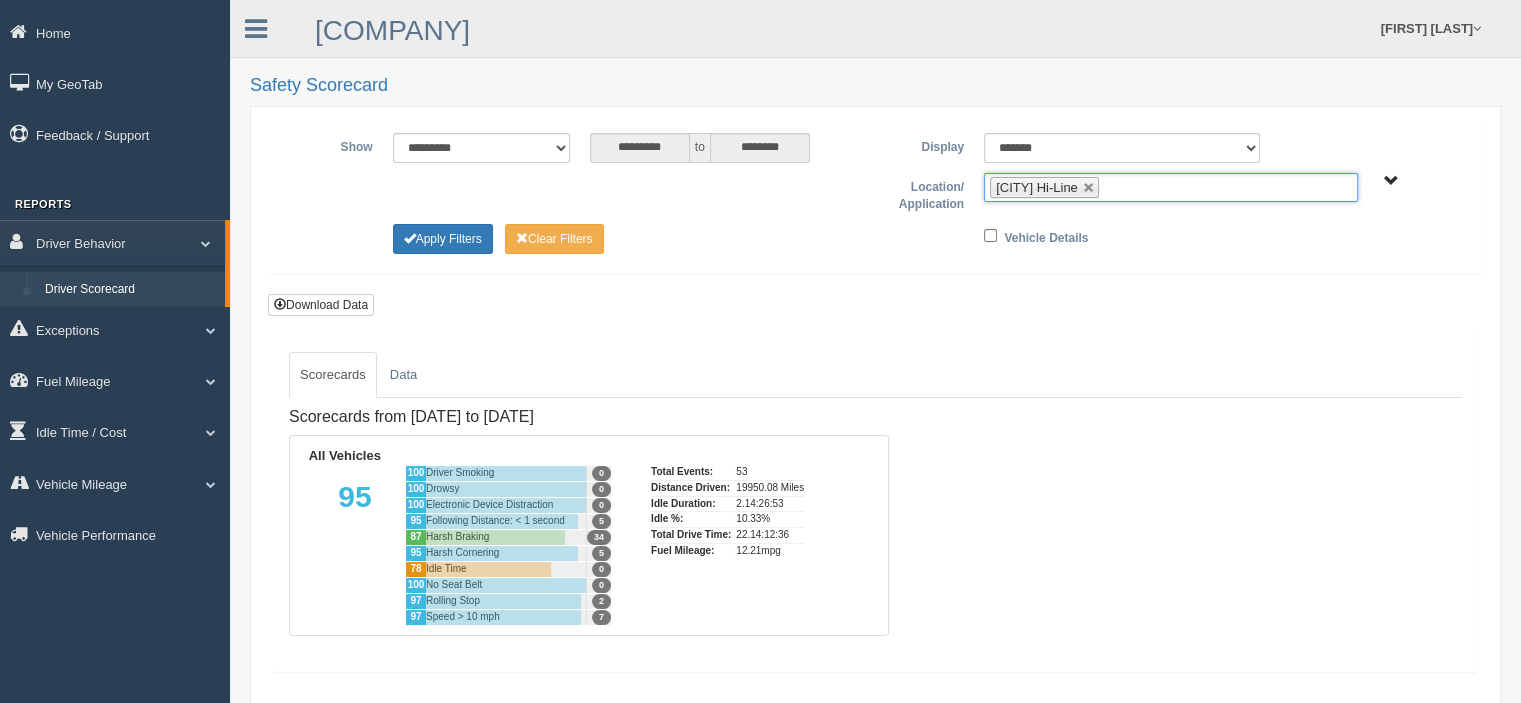 click on "Flagstaff Hi-Line" at bounding box center (1171, 187) 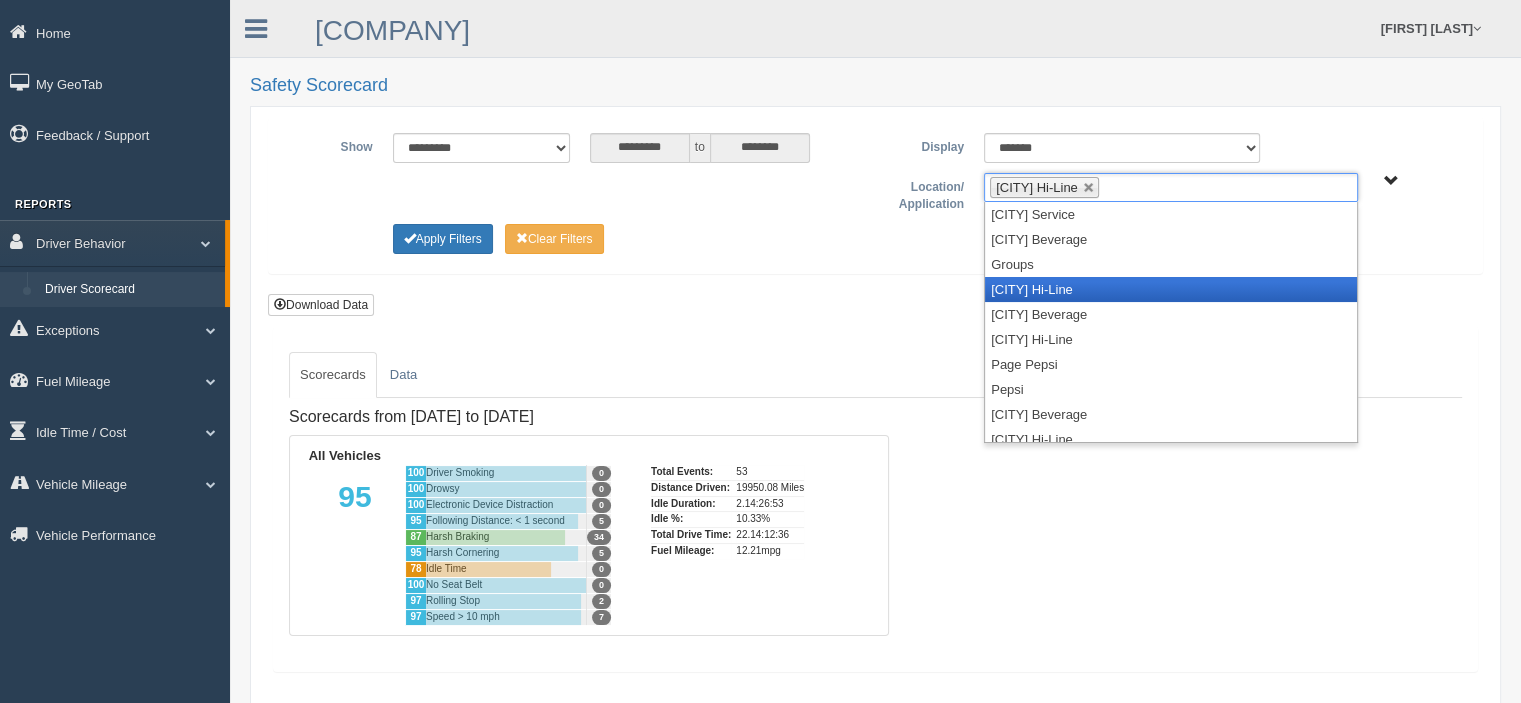 scroll, scrollTop: 200, scrollLeft: 0, axis: vertical 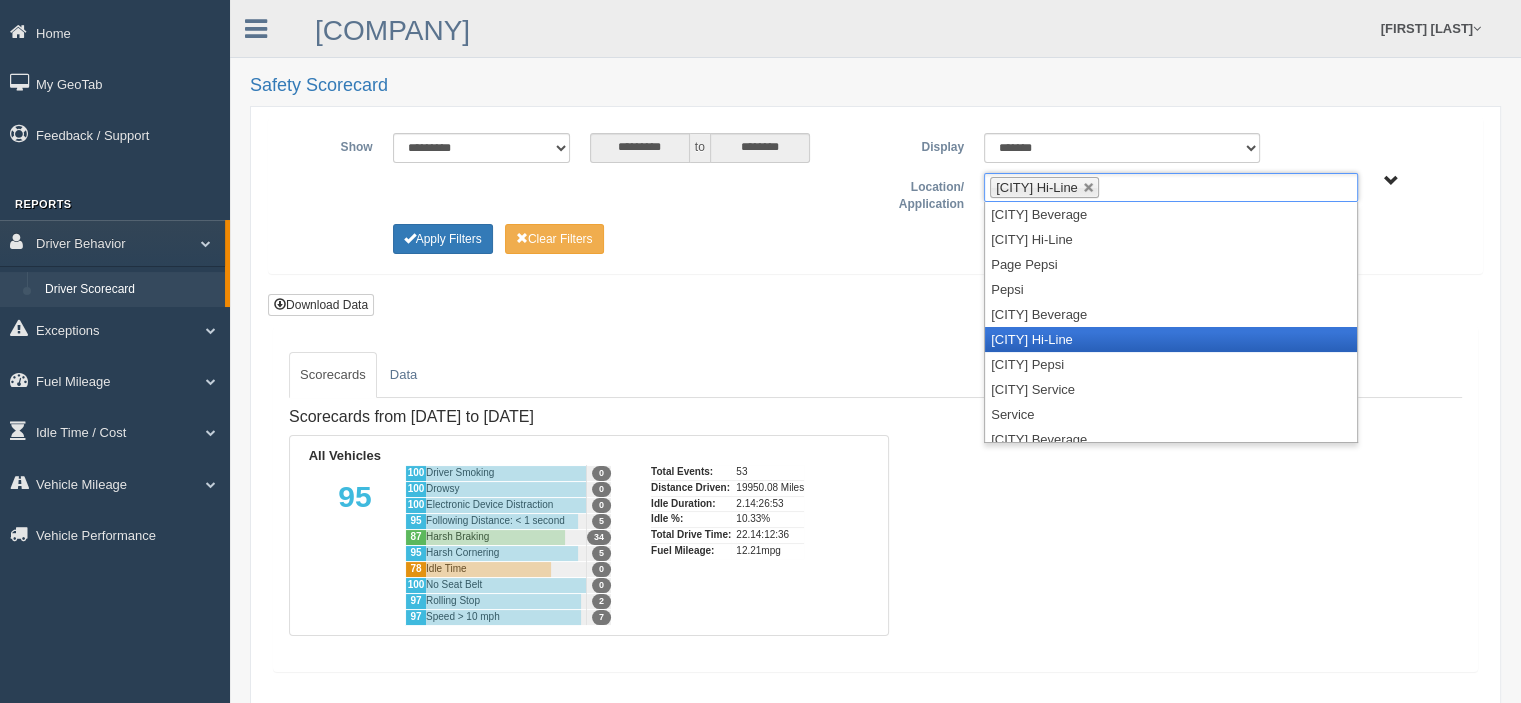 click on "Prescott Hi-Line" at bounding box center [1171, 339] 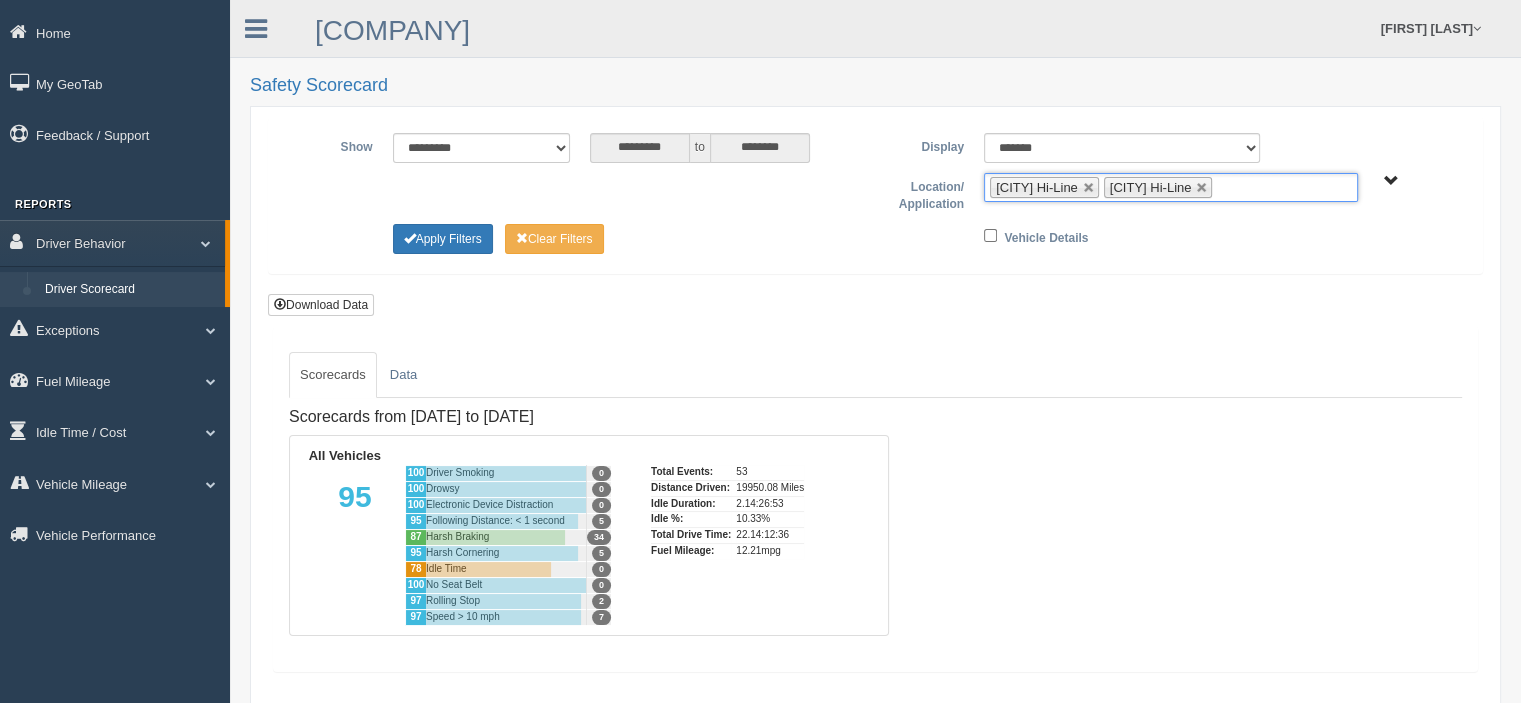 click on "Flagstaff Hi-Line Prescott Hi-Line" at bounding box center (1171, 187) 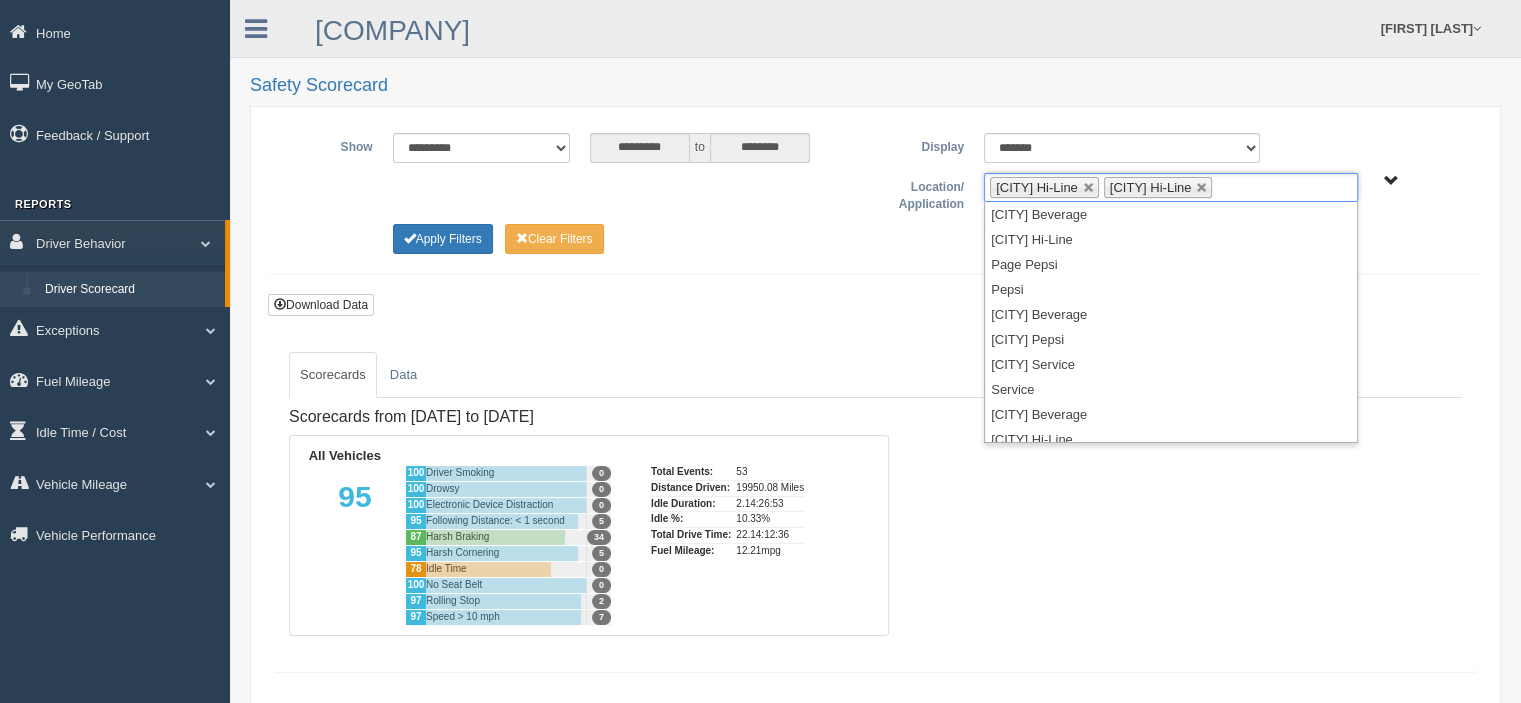 scroll, scrollTop: 260, scrollLeft: 0, axis: vertical 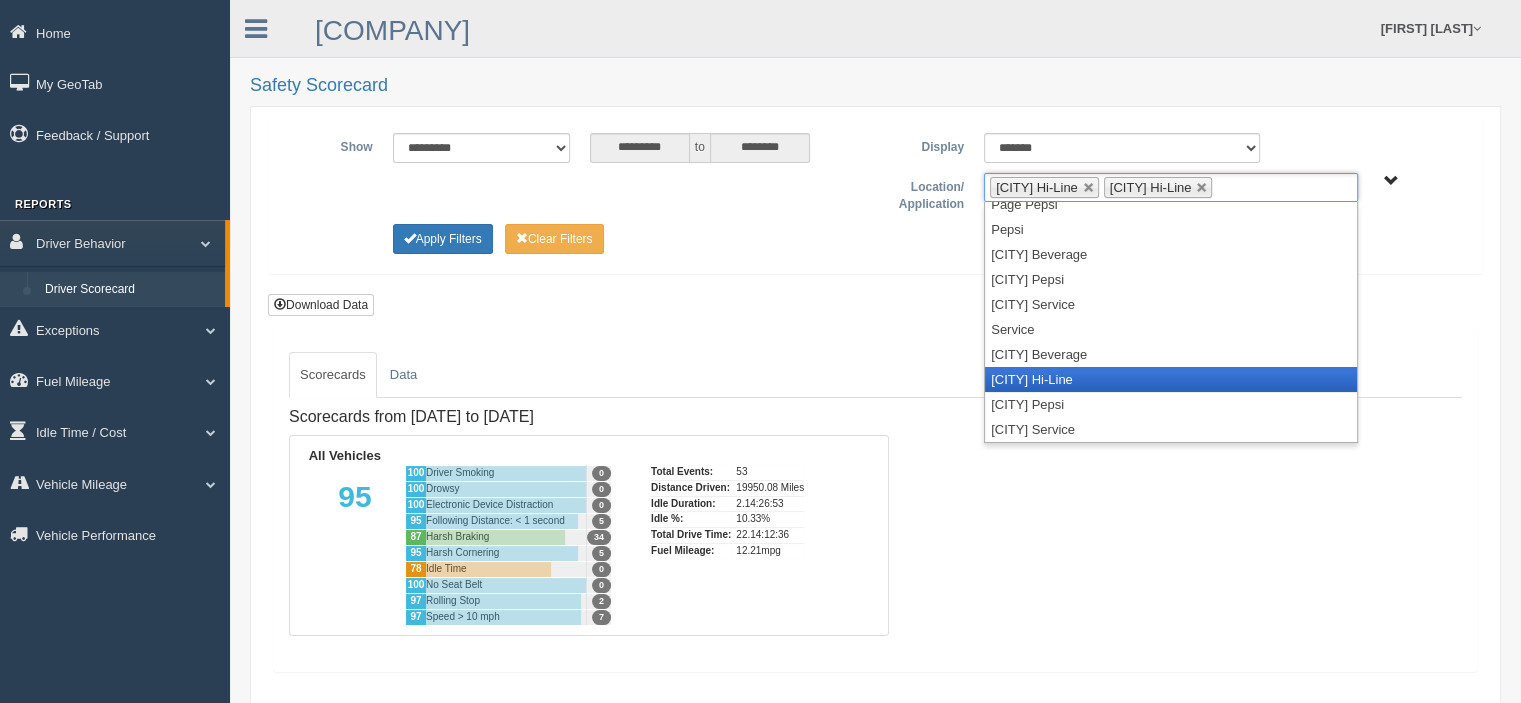click on "Show Low Hi-Line" at bounding box center (1171, 379) 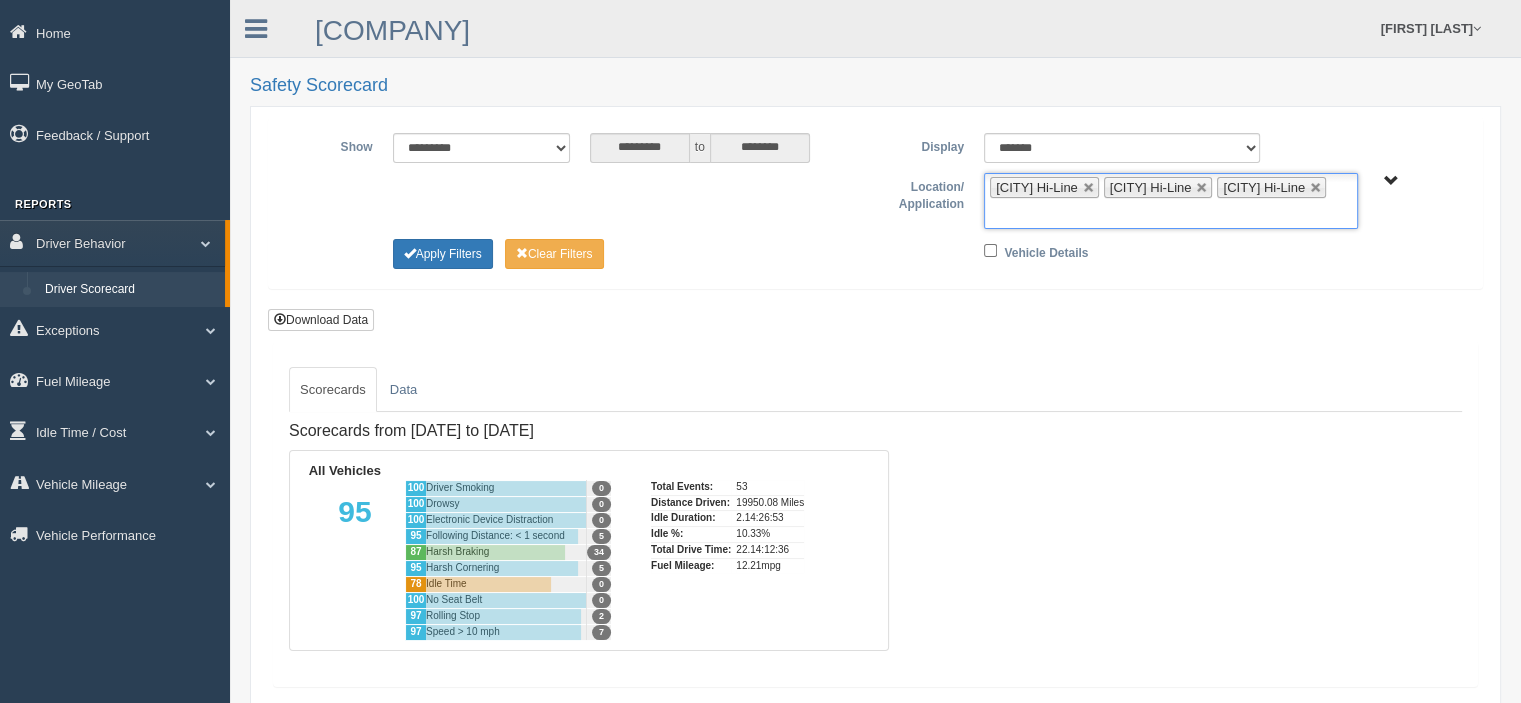 scroll, scrollTop: 235, scrollLeft: 0, axis: vertical 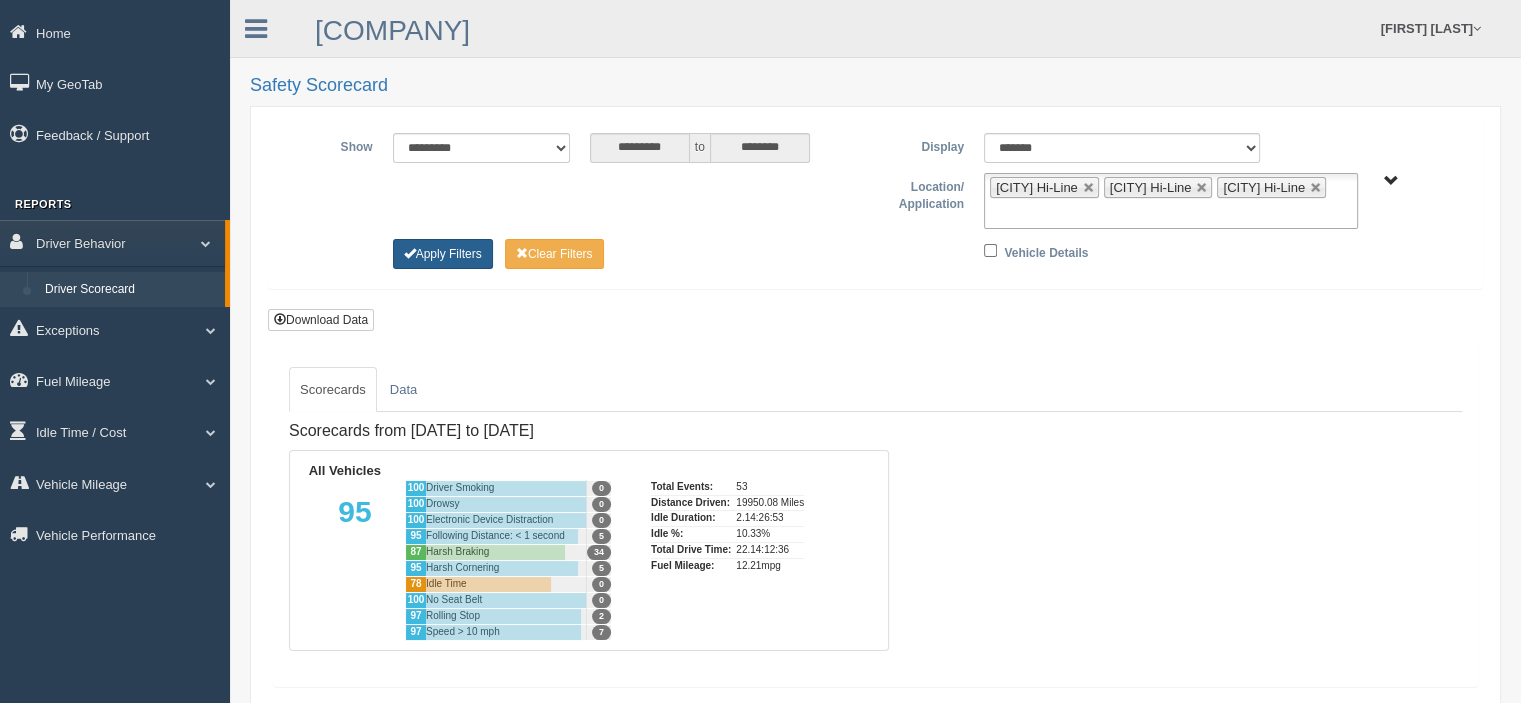click on "Apply Filters" at bounding box center (443, 254) 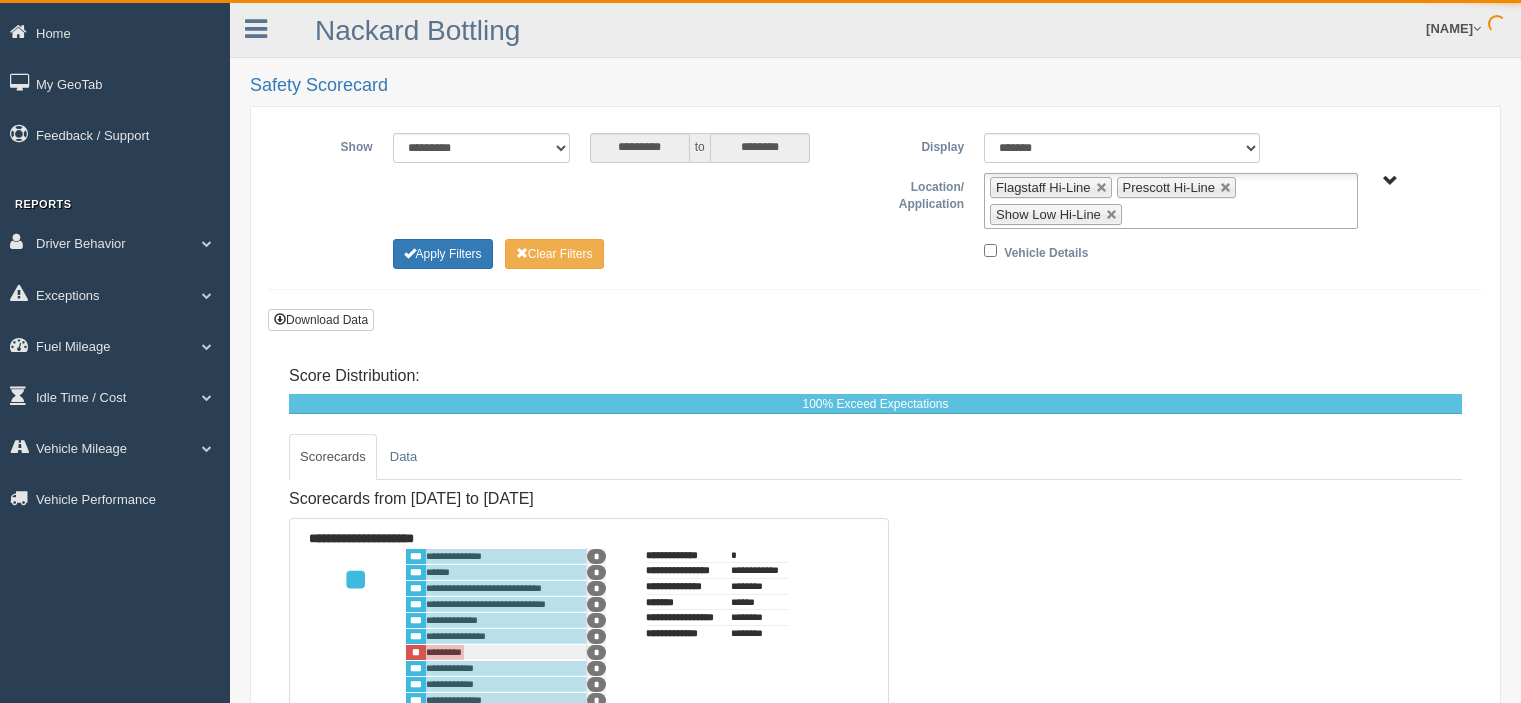 scroll, scrollTop: 0, scrollLeft: 0, axis: both 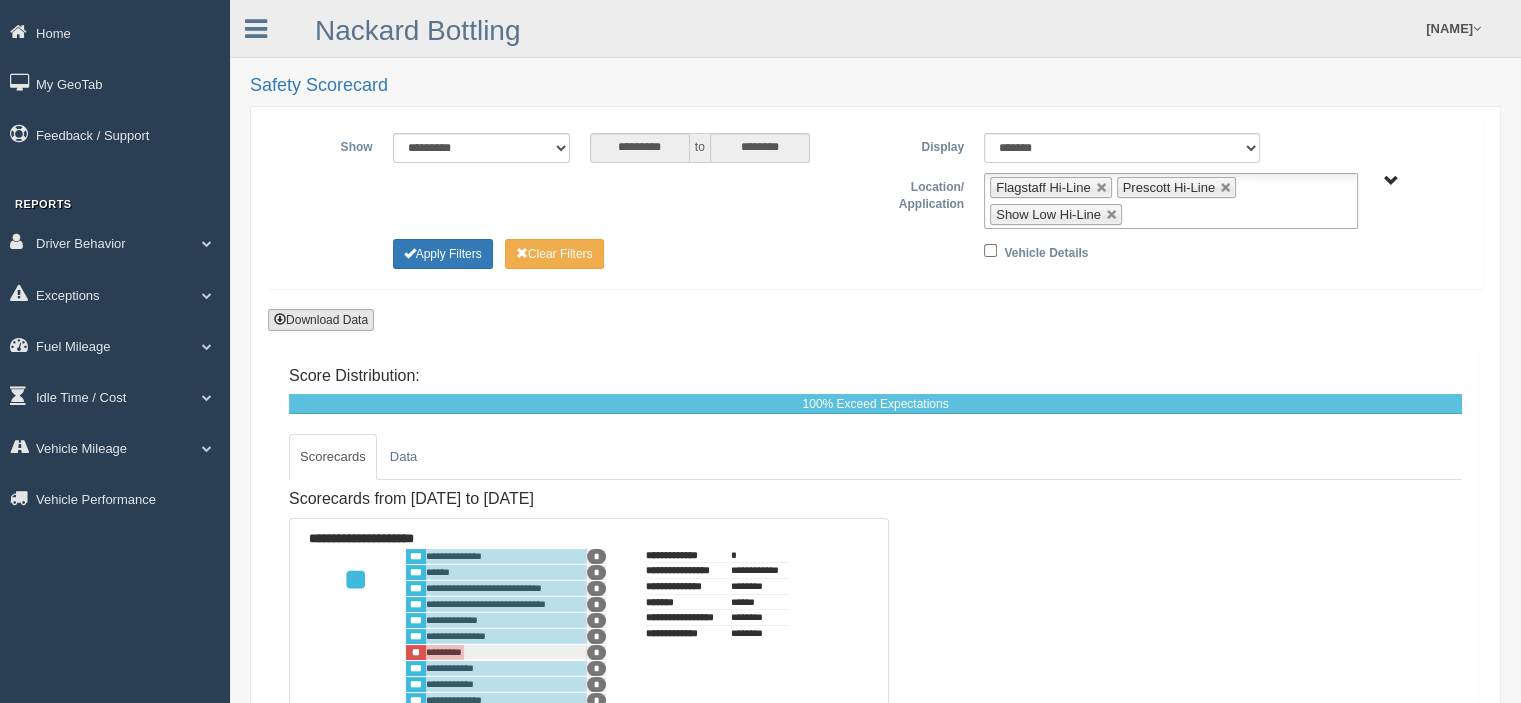 click on "Download Data" at bounding box center [321, 320] 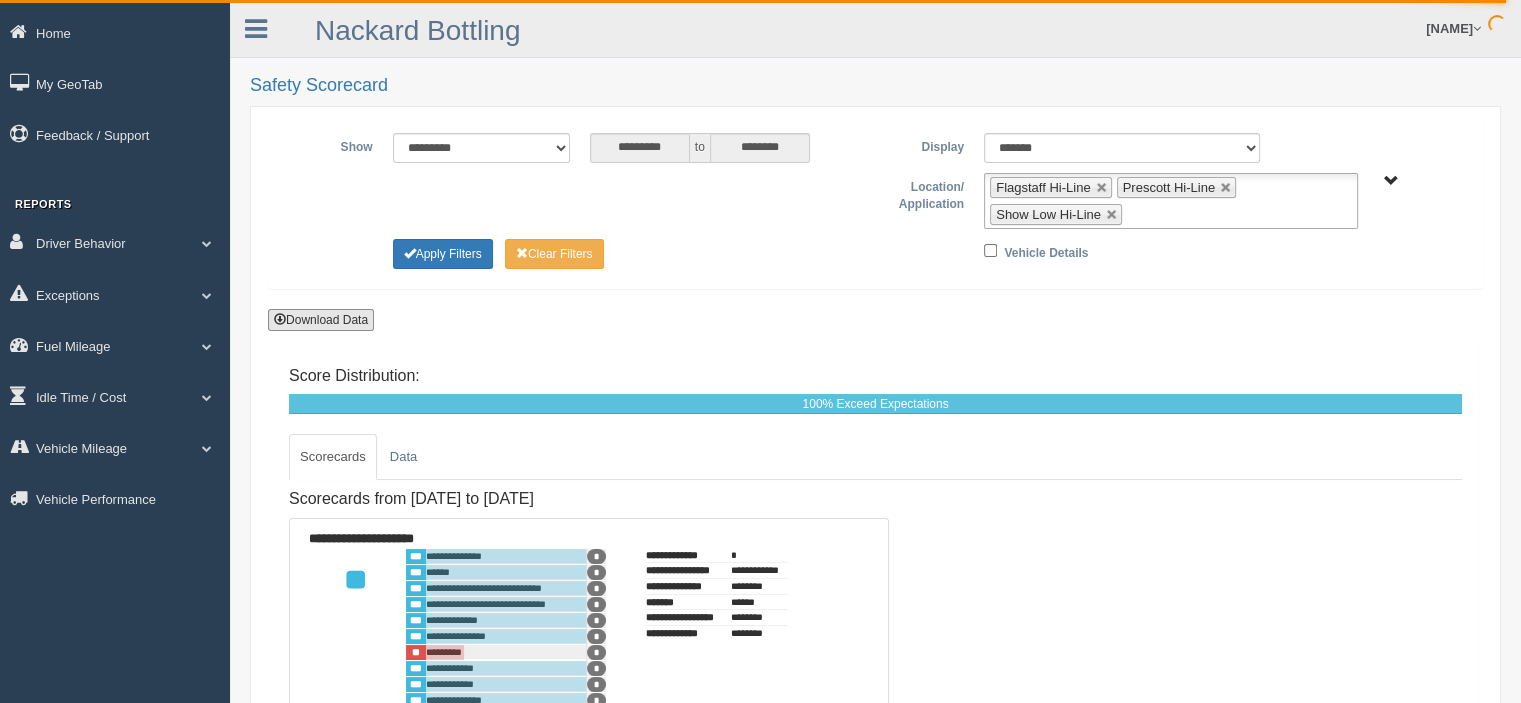 click at bounding box center (1112, 215) 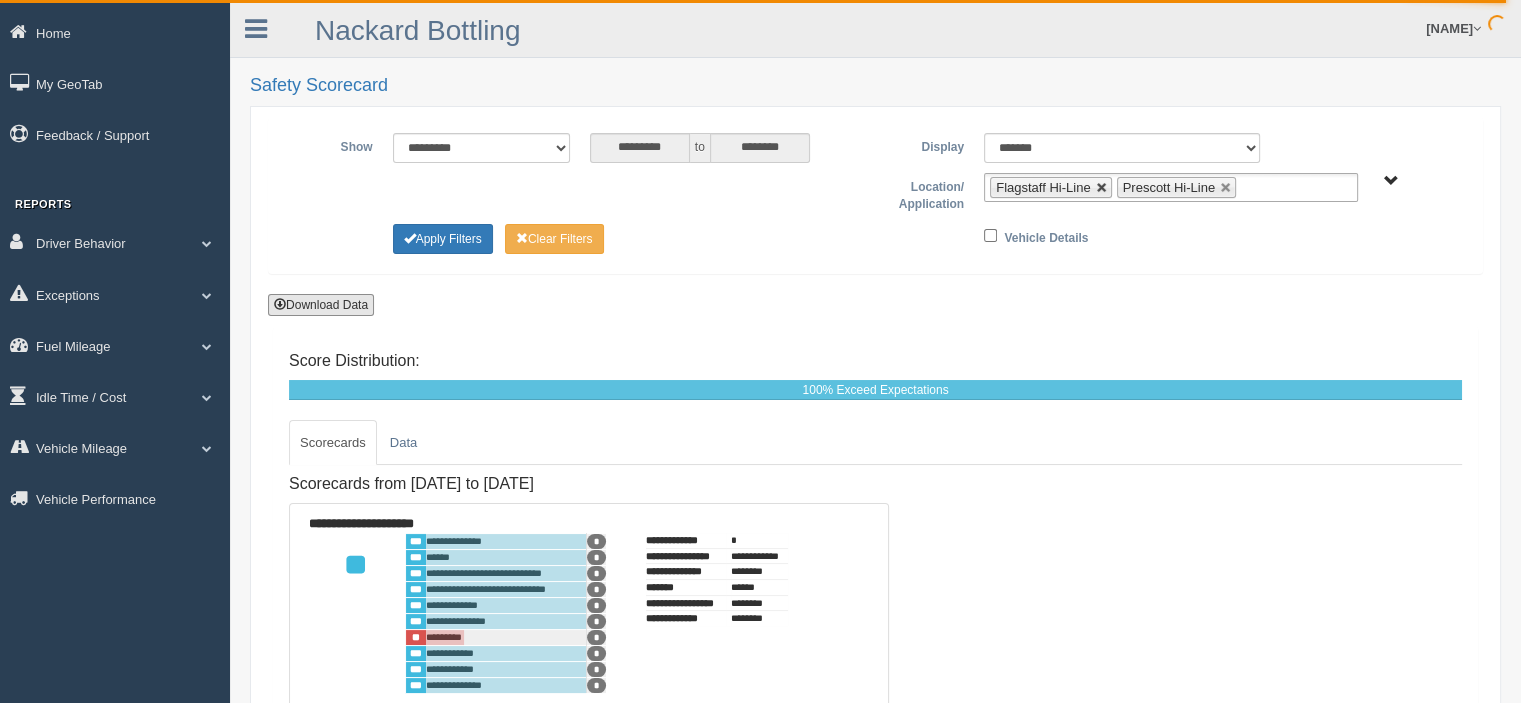 click at bounding box center (1102, 188) 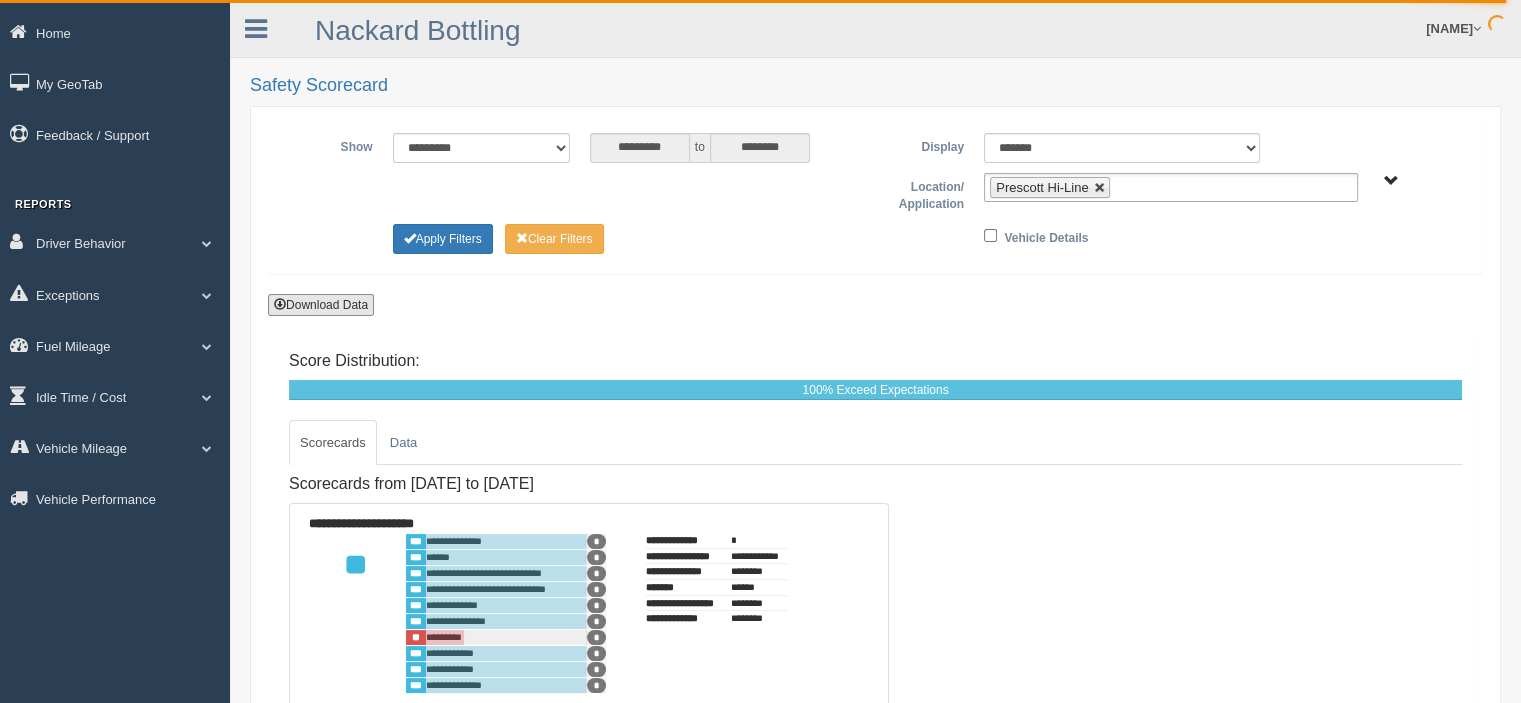 click at bounding box center (1100, 188) 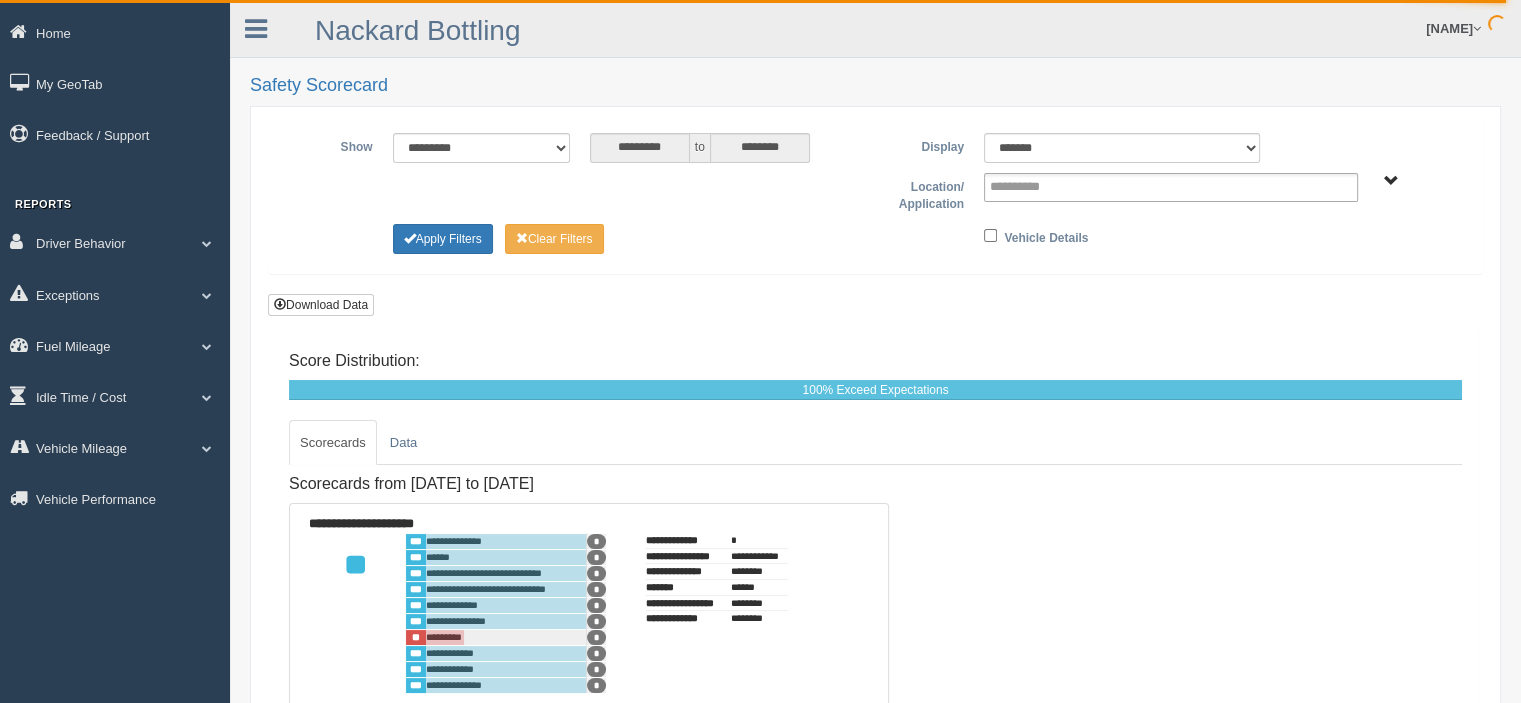 type 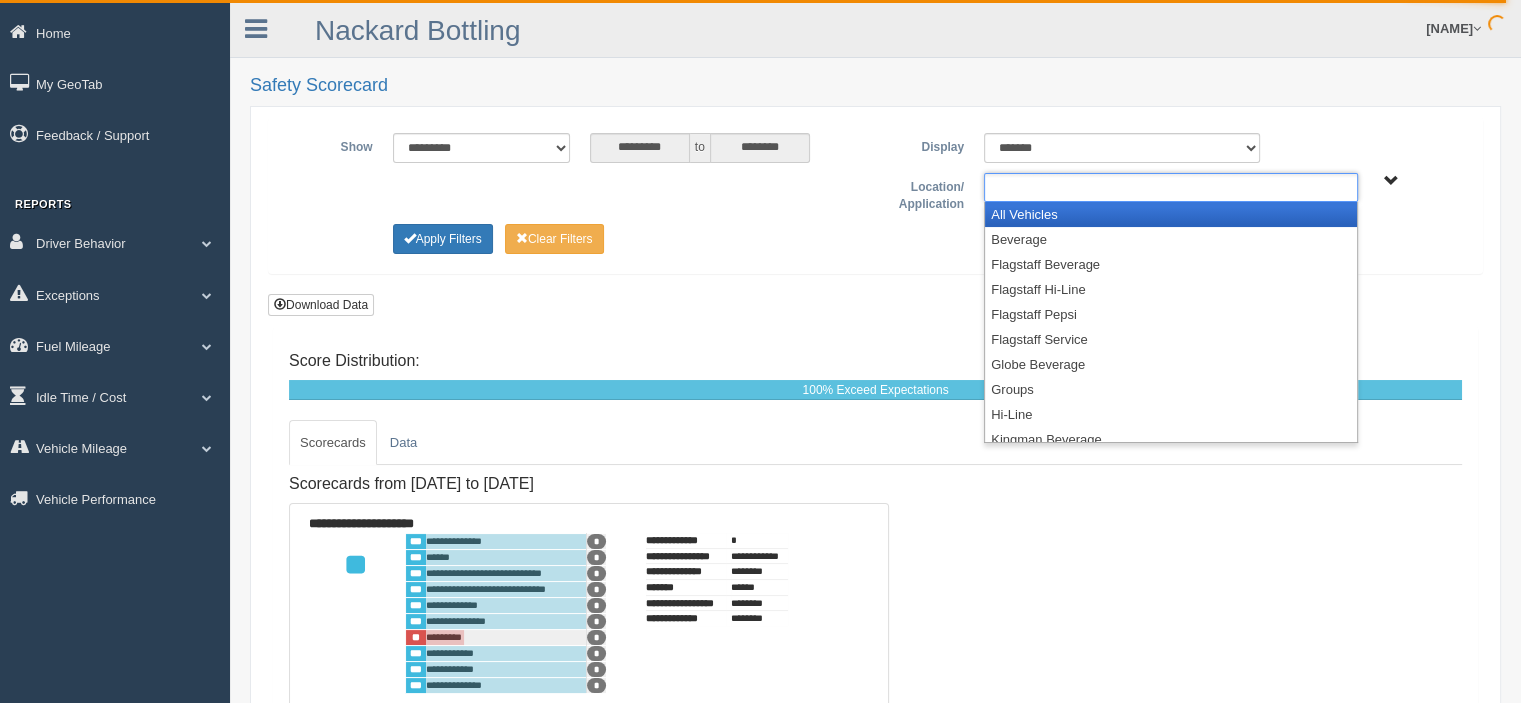 click at bounding box center [1171, 187] 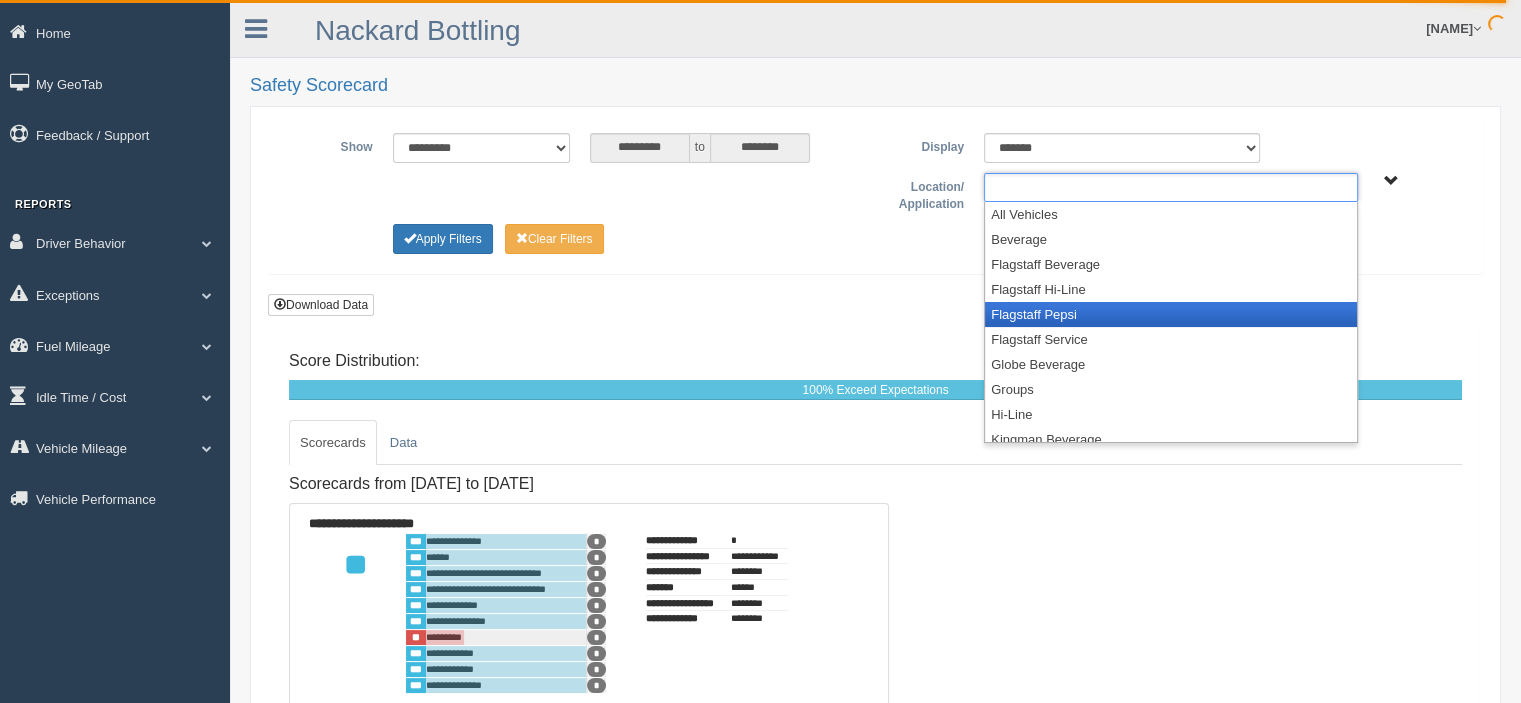 click on "[CITY] Pepsi" at bounding box center (1171, 314) 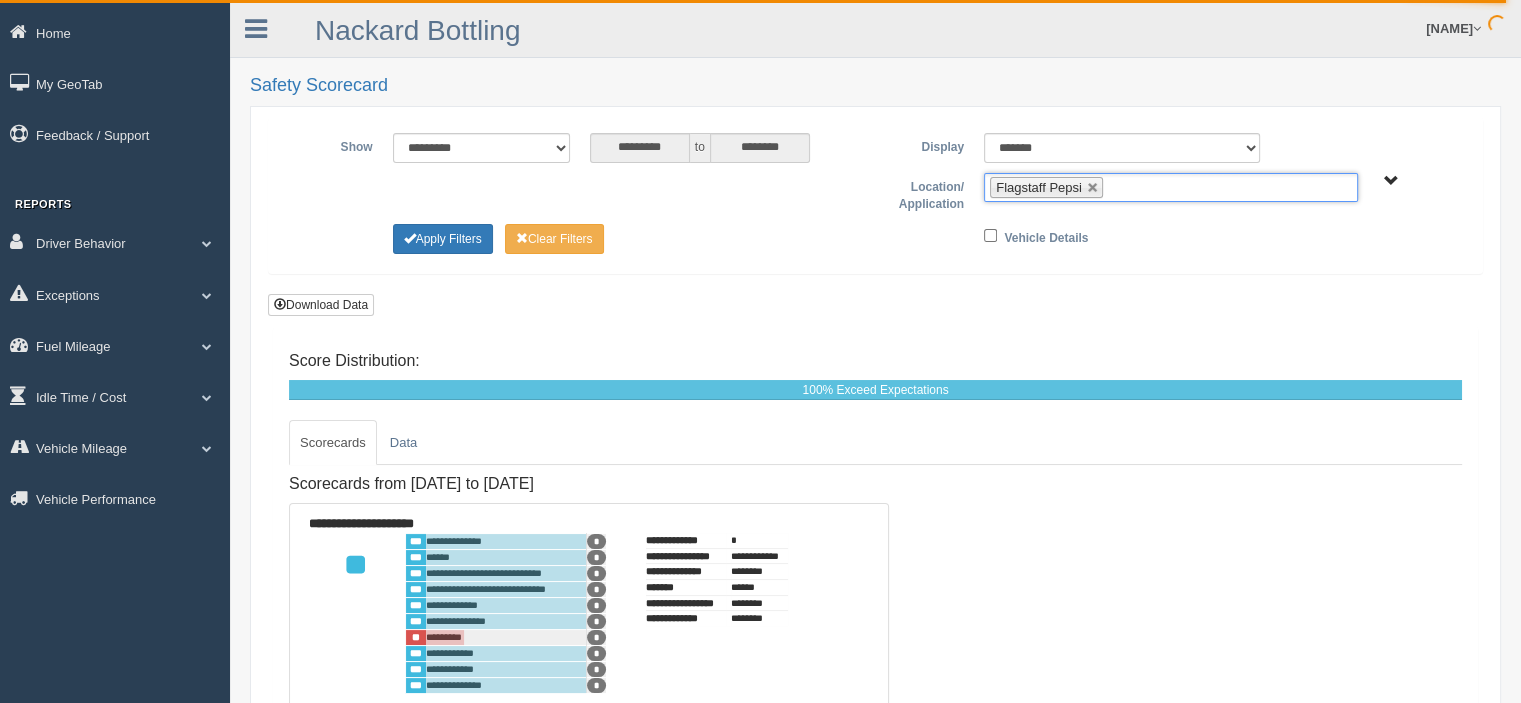 click on "Flagstaff Pepsi" at bounding box center (1171, 187) 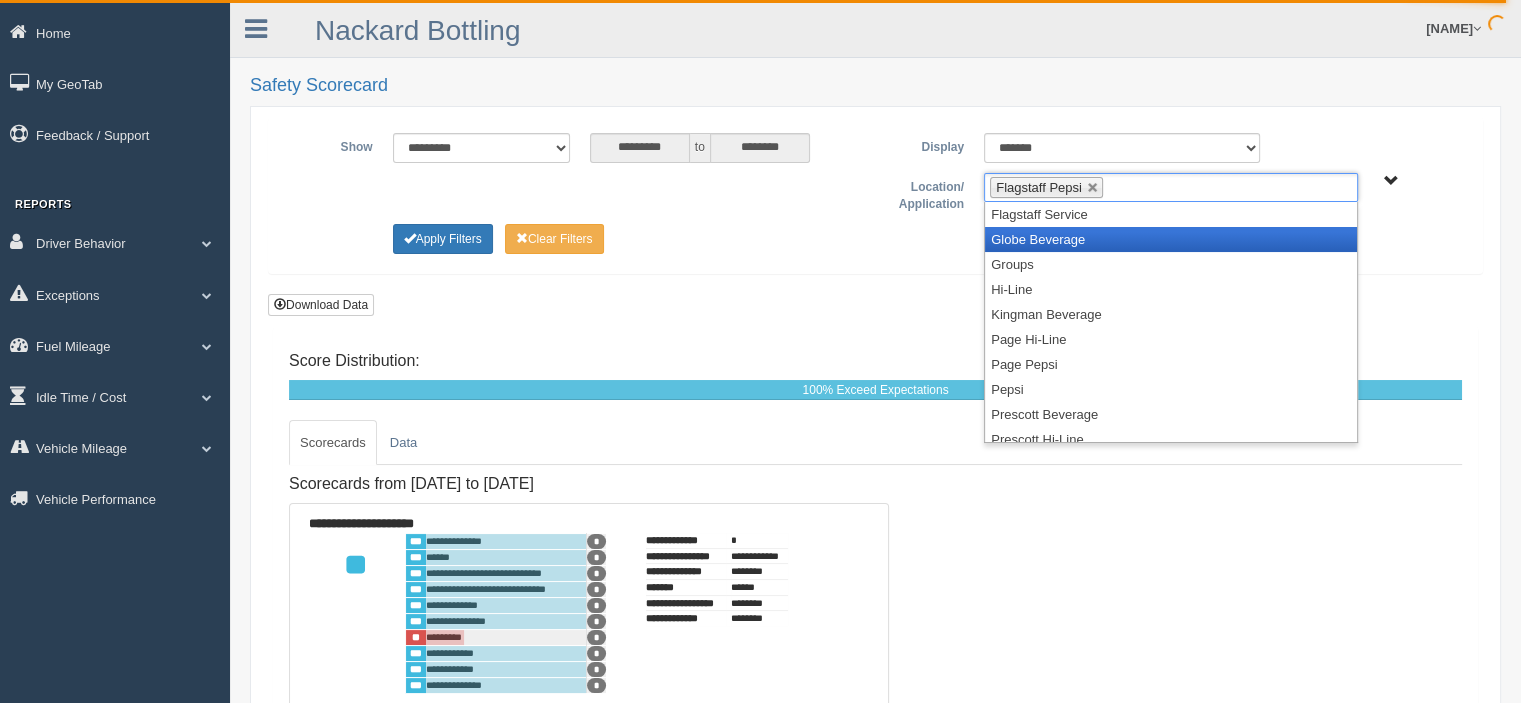 scroll, scrollTop: 200, scrollLeft: 0, axis: vertical 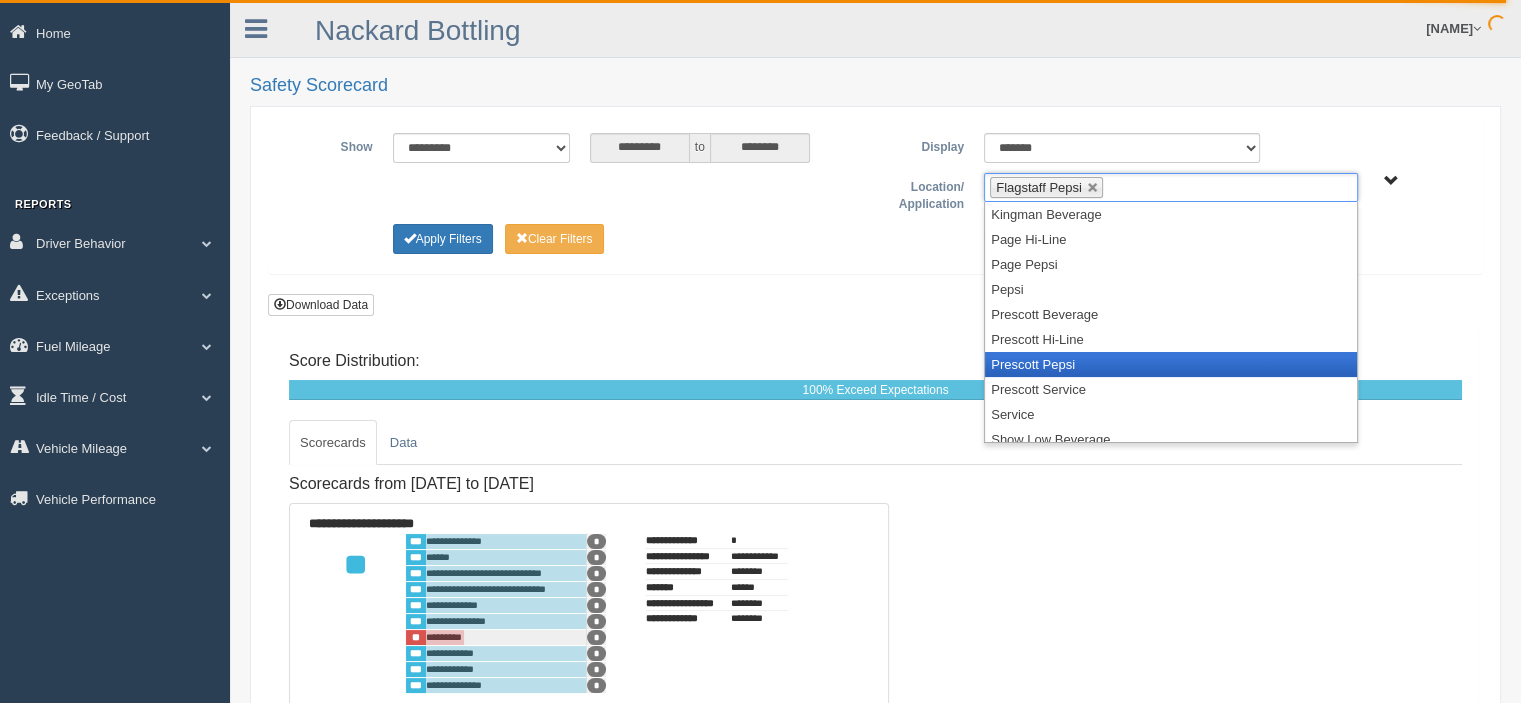click on "Prescott Pepsi" at bounding box center (1171, 364) 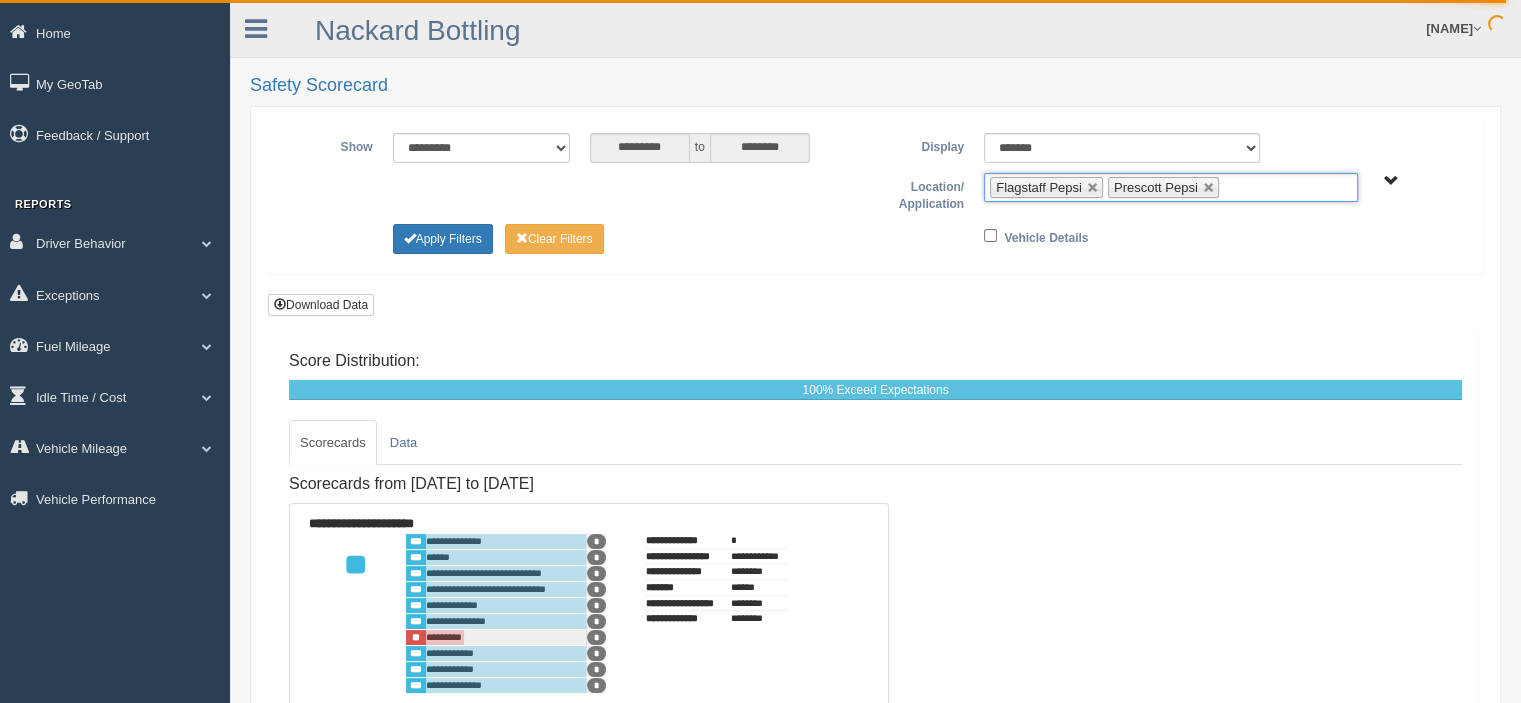 click on "Flagstaff Pepsi Prescott Pepsi" at bounding box center [1171, 187] 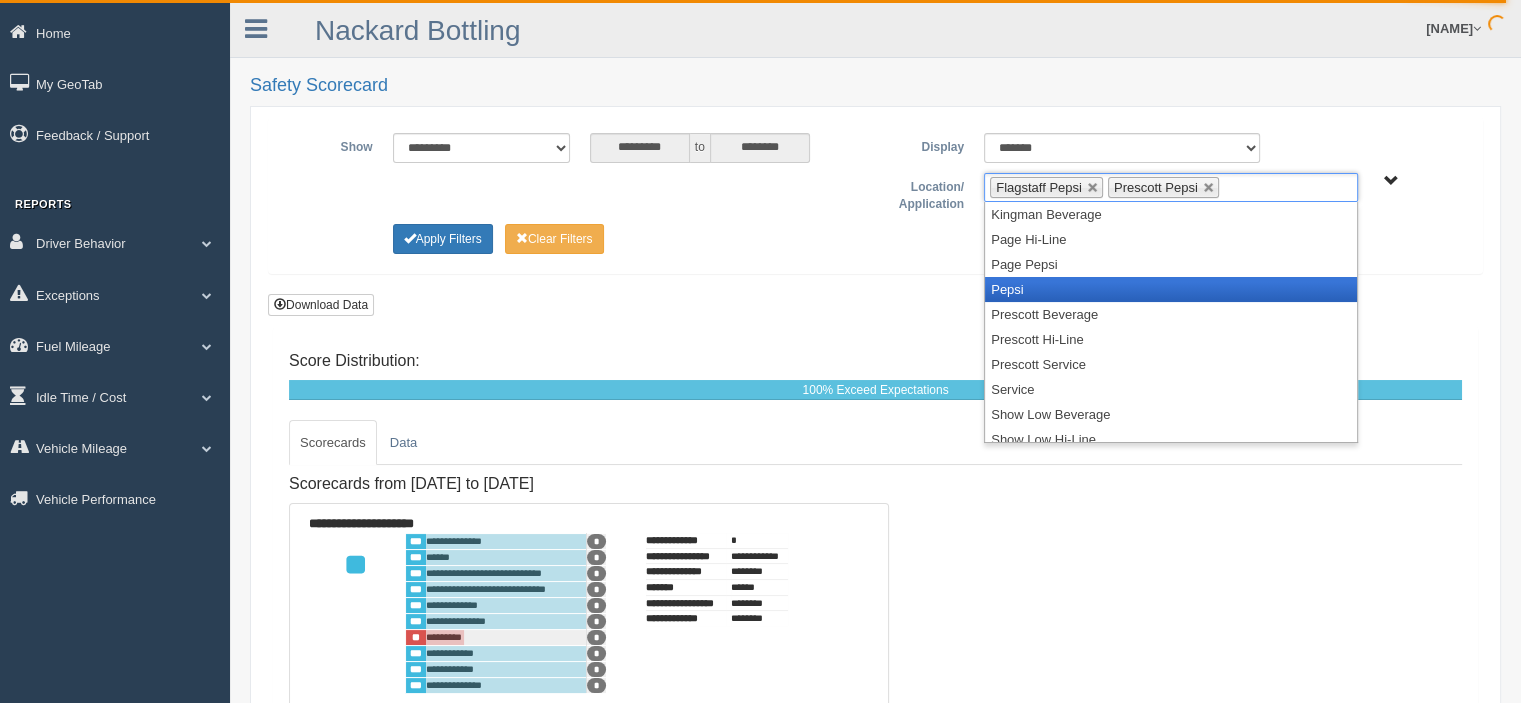 scroll, scrollTop: 260, scrollLeft: 0, axis: vertical 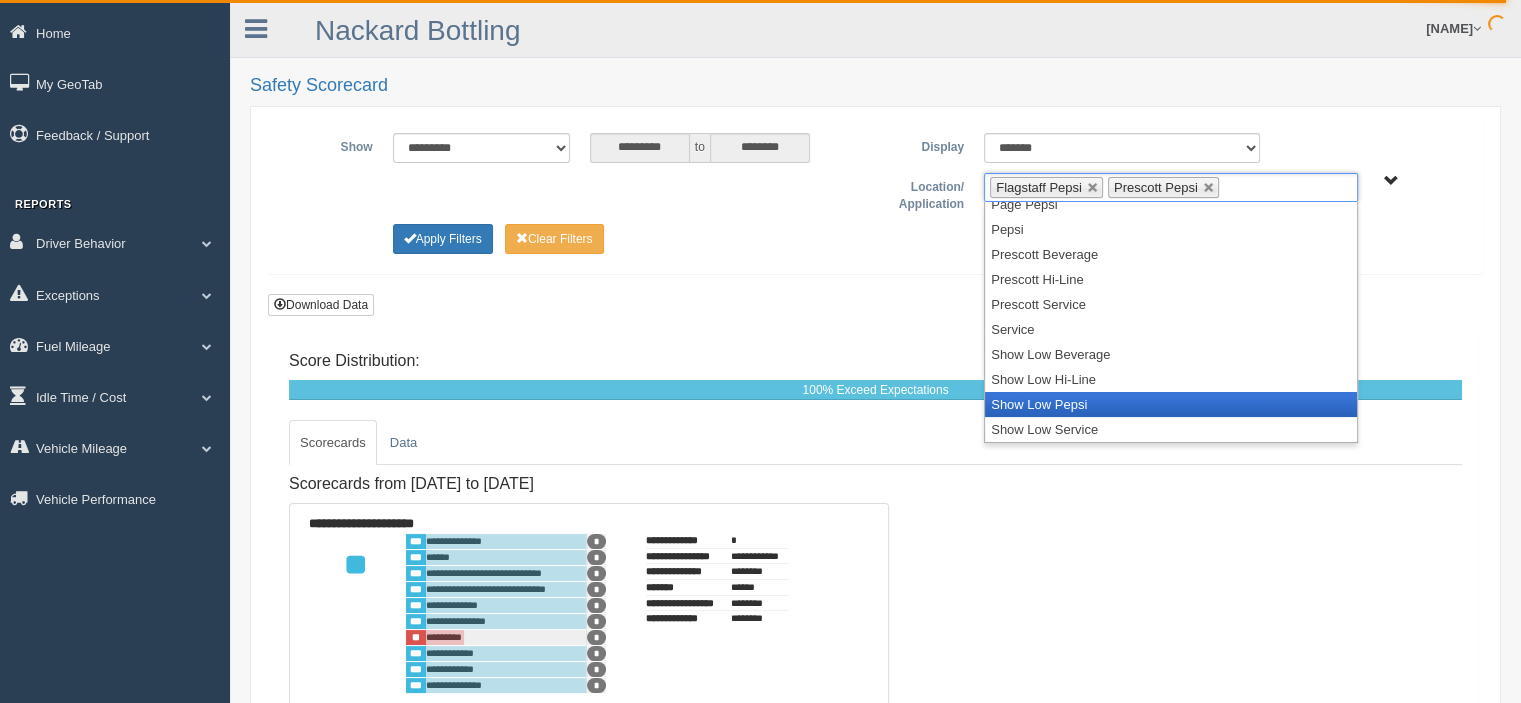 click on "Show Low Pepsi" at bounding box center (1171, 404) 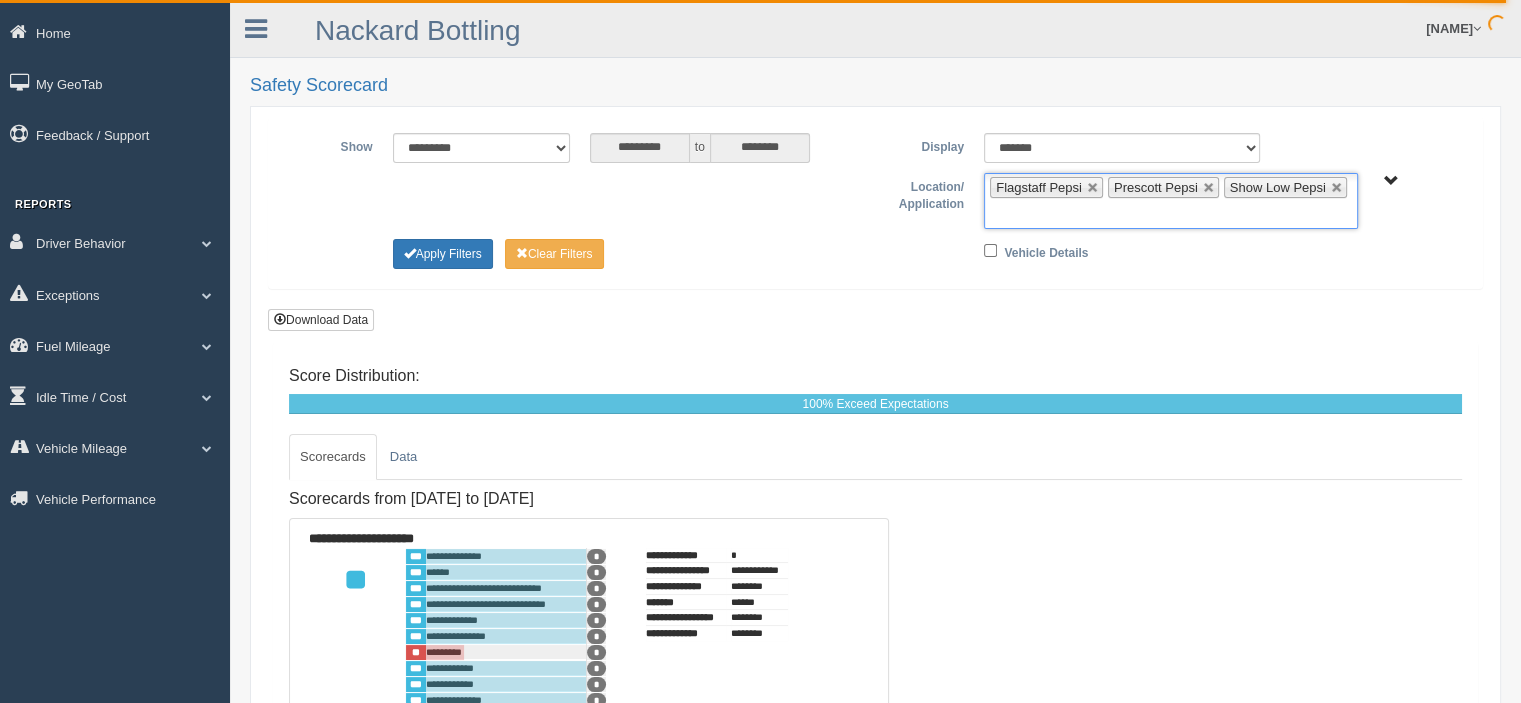 scroll, scrollTop: 235, scrollLeft: 0, axis: vertical 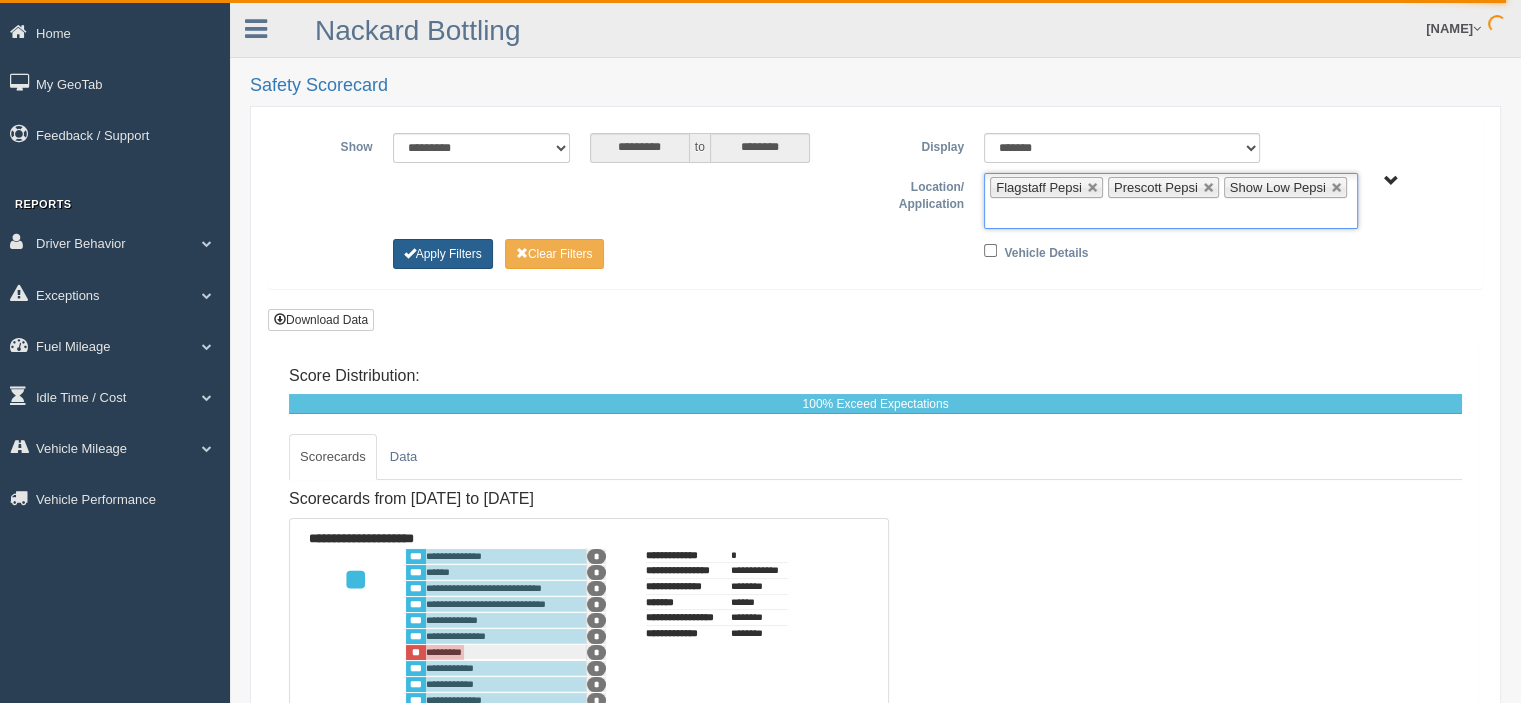 click on "Apply Filters" at bounding box center (443, 254) 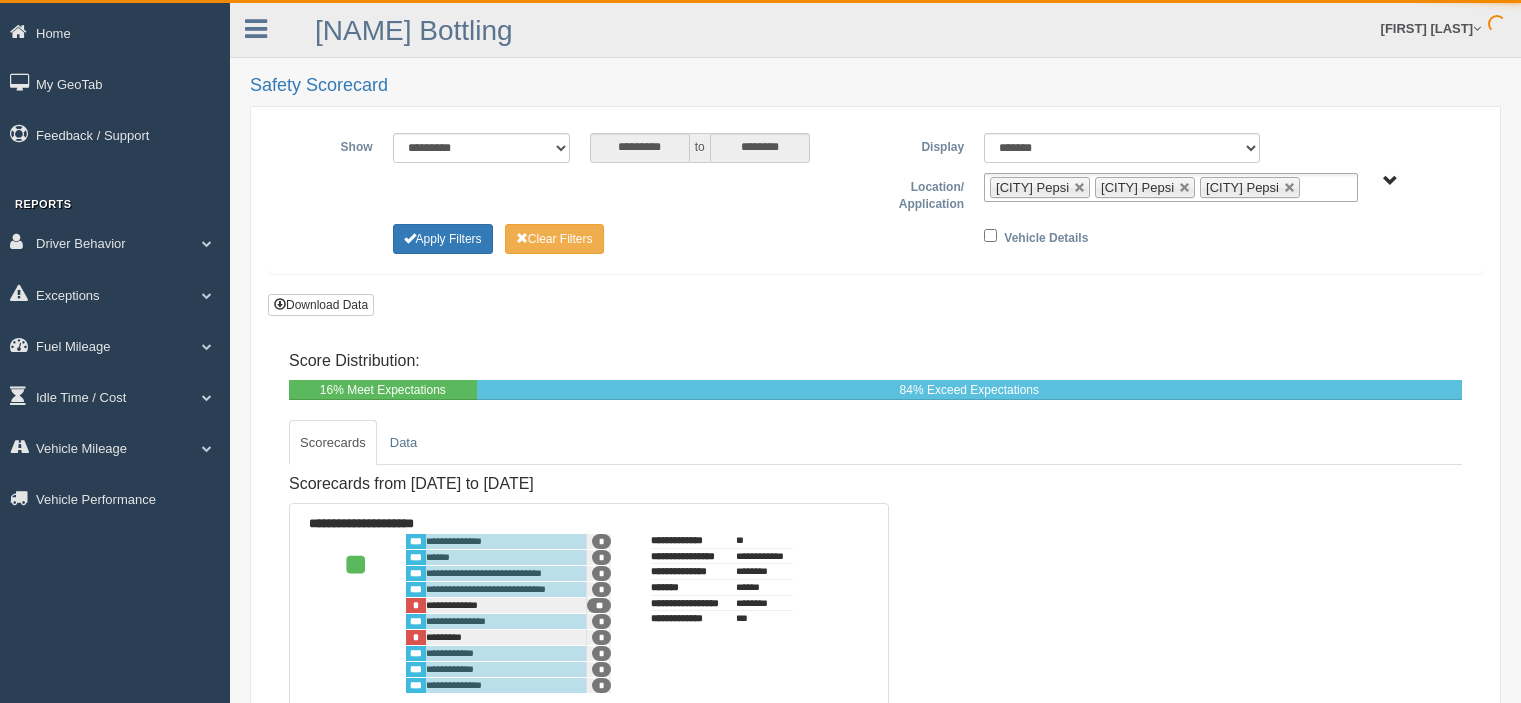 scroll, scrollTop: 0, scrollLeft: 0, axis: both 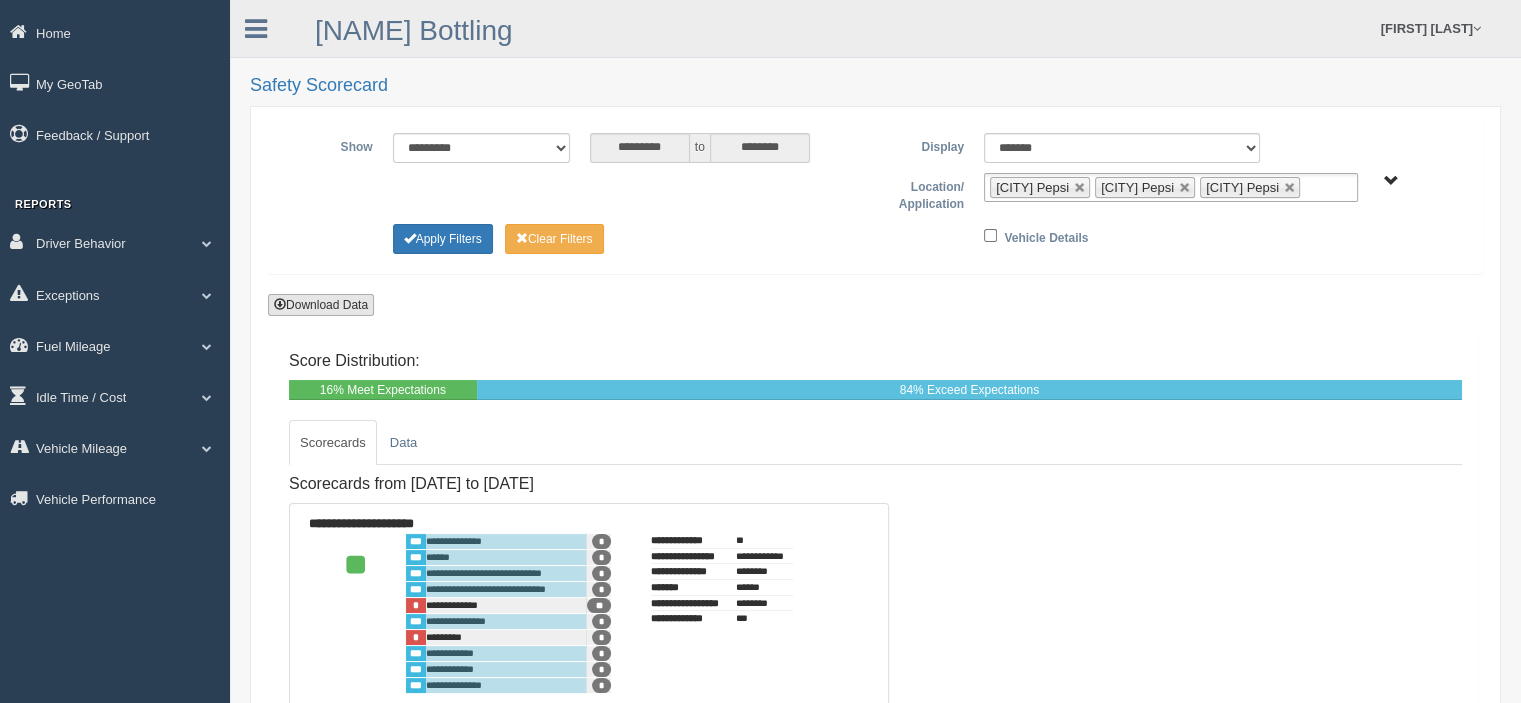 click on "Download Data" at bounding box center [321, 305] 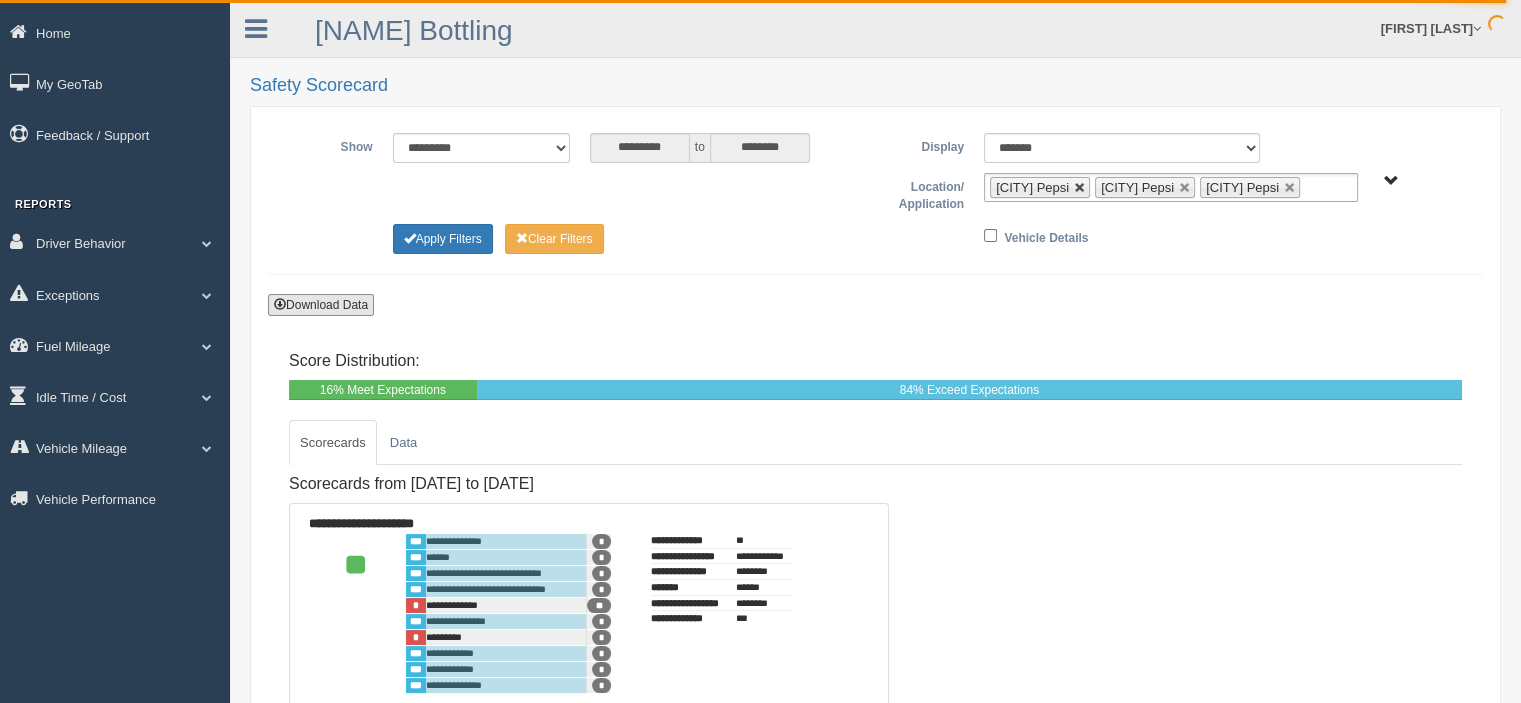 click at bounding box center (1080, 188) 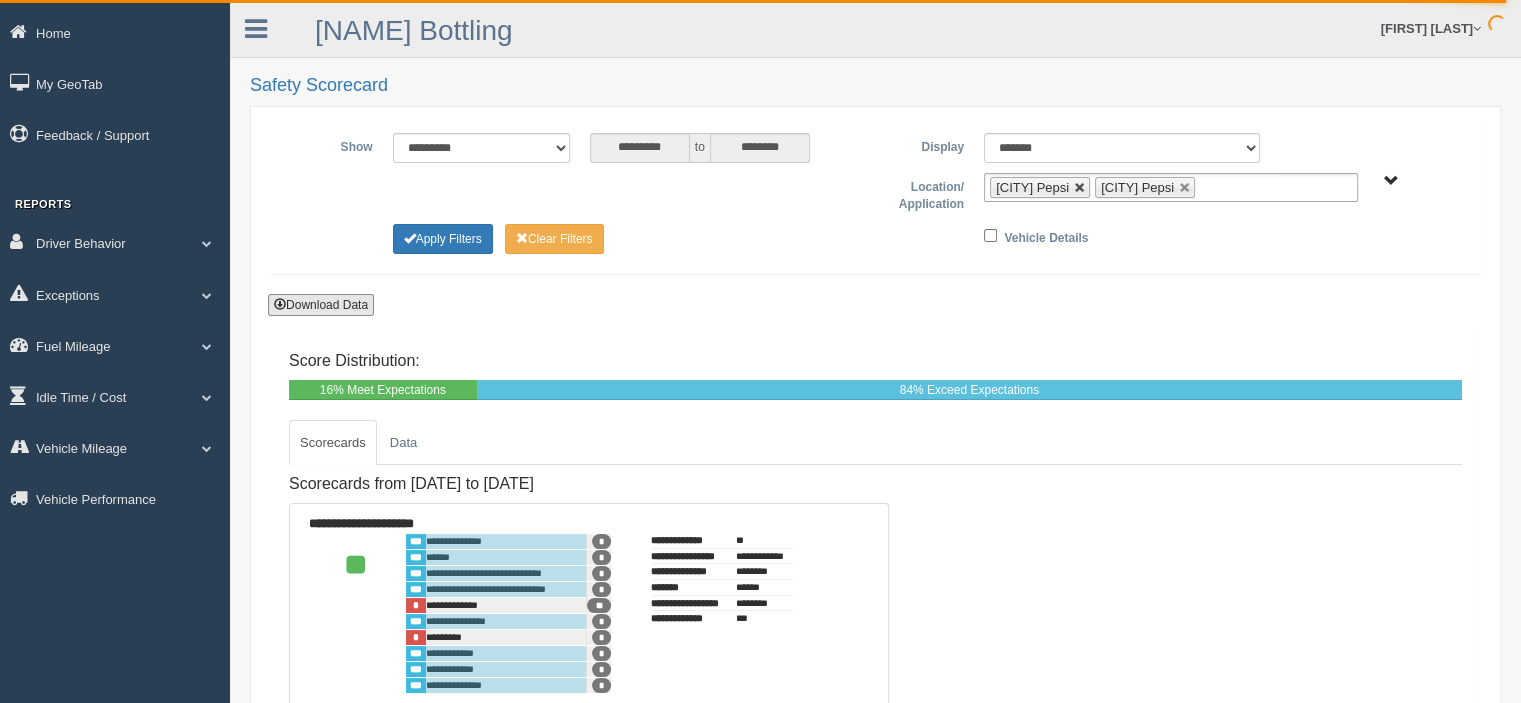 click at bounding box center [1080, 188] 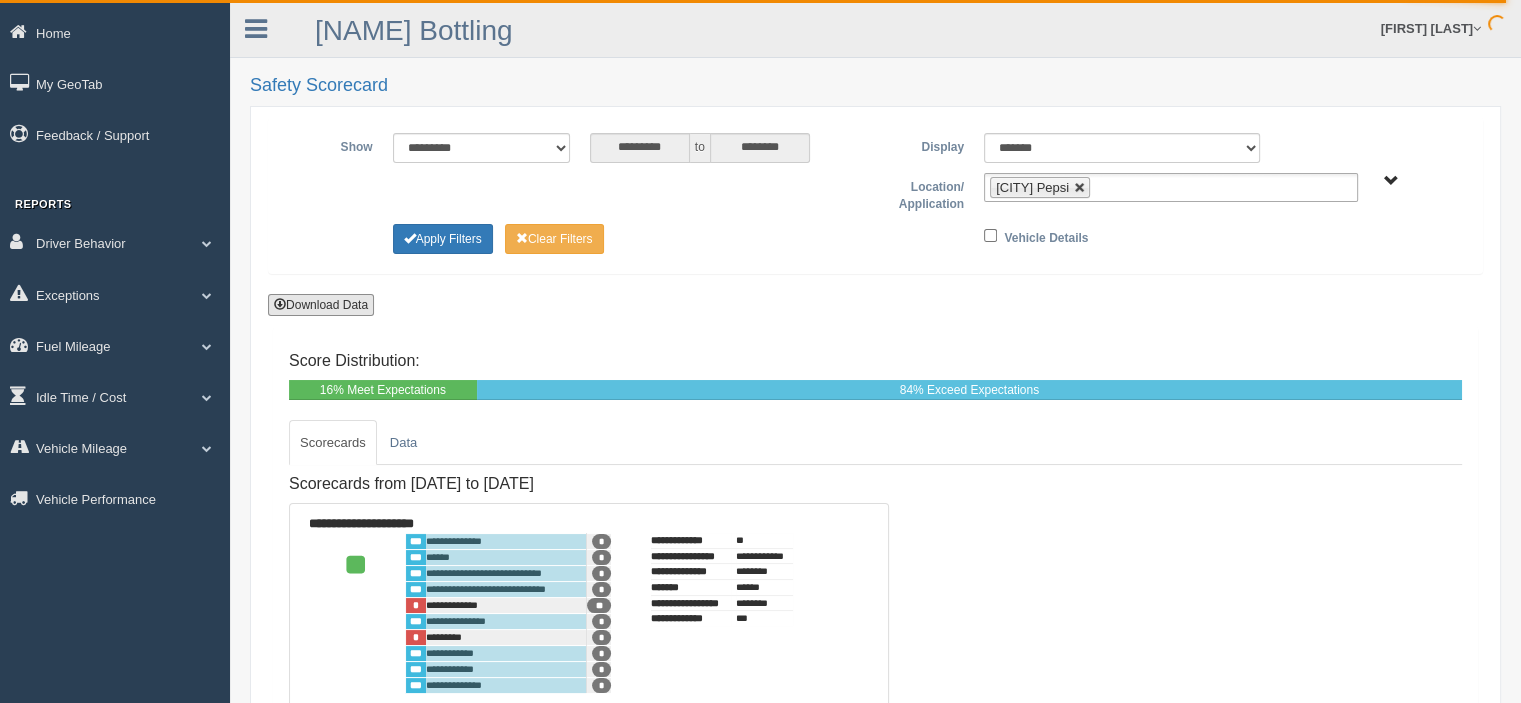 click at bounding box center [1080, 188] 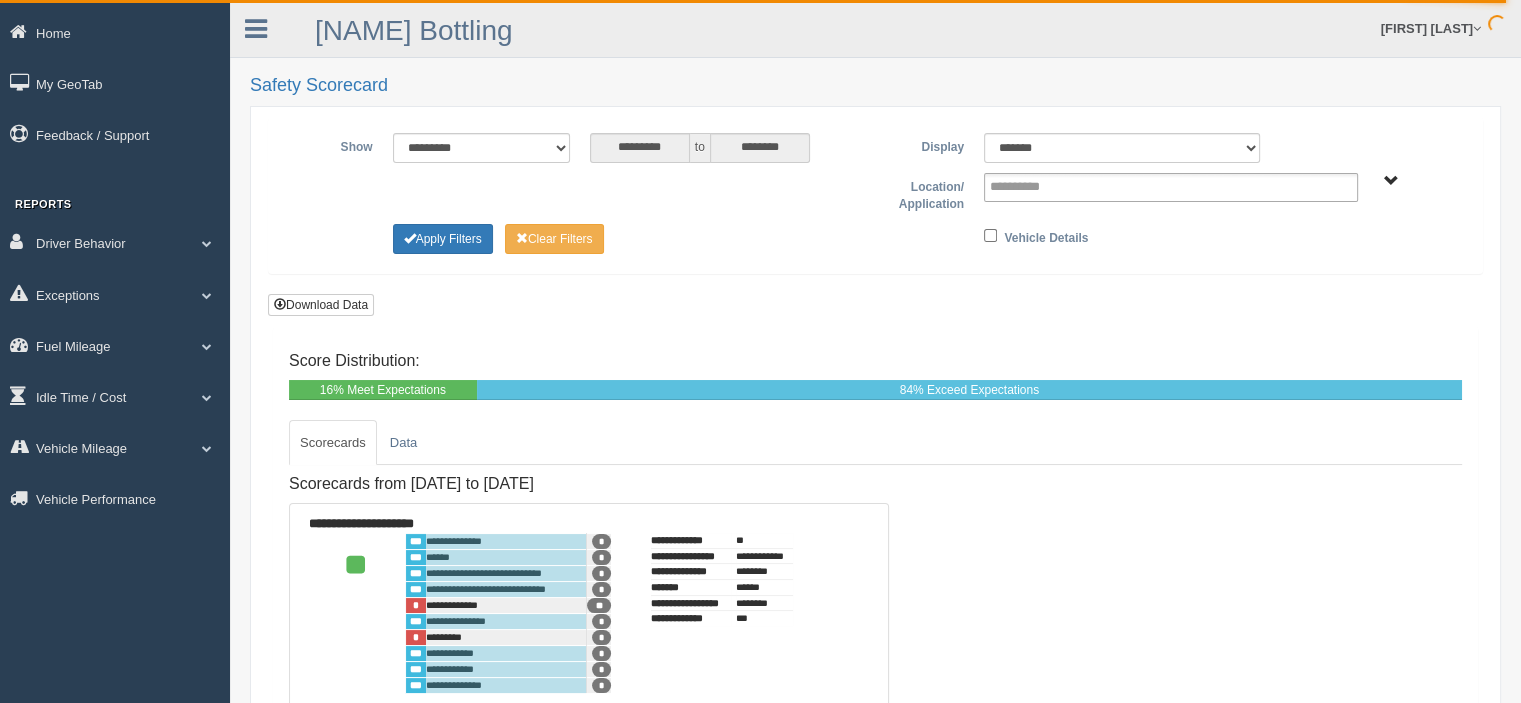 type 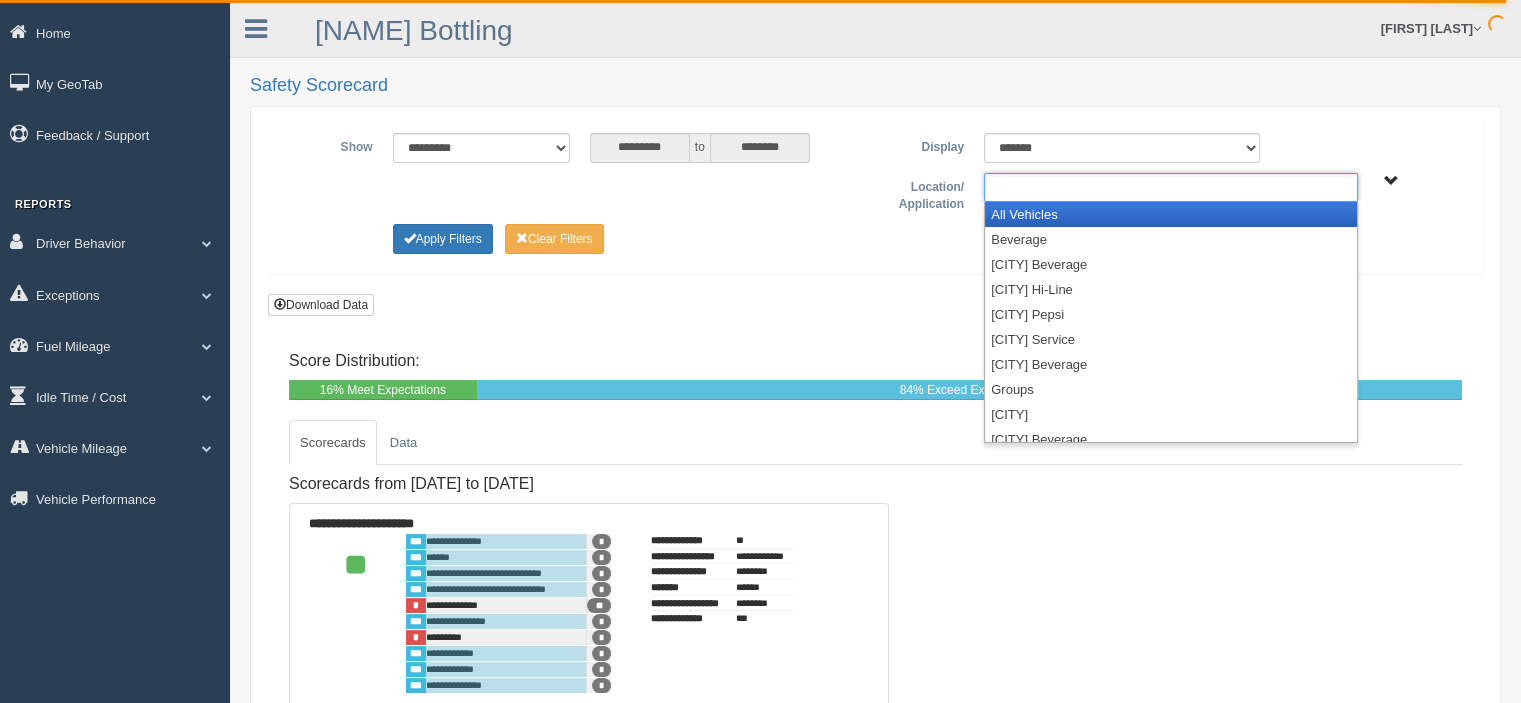 click at bounding box center (1171, 187) 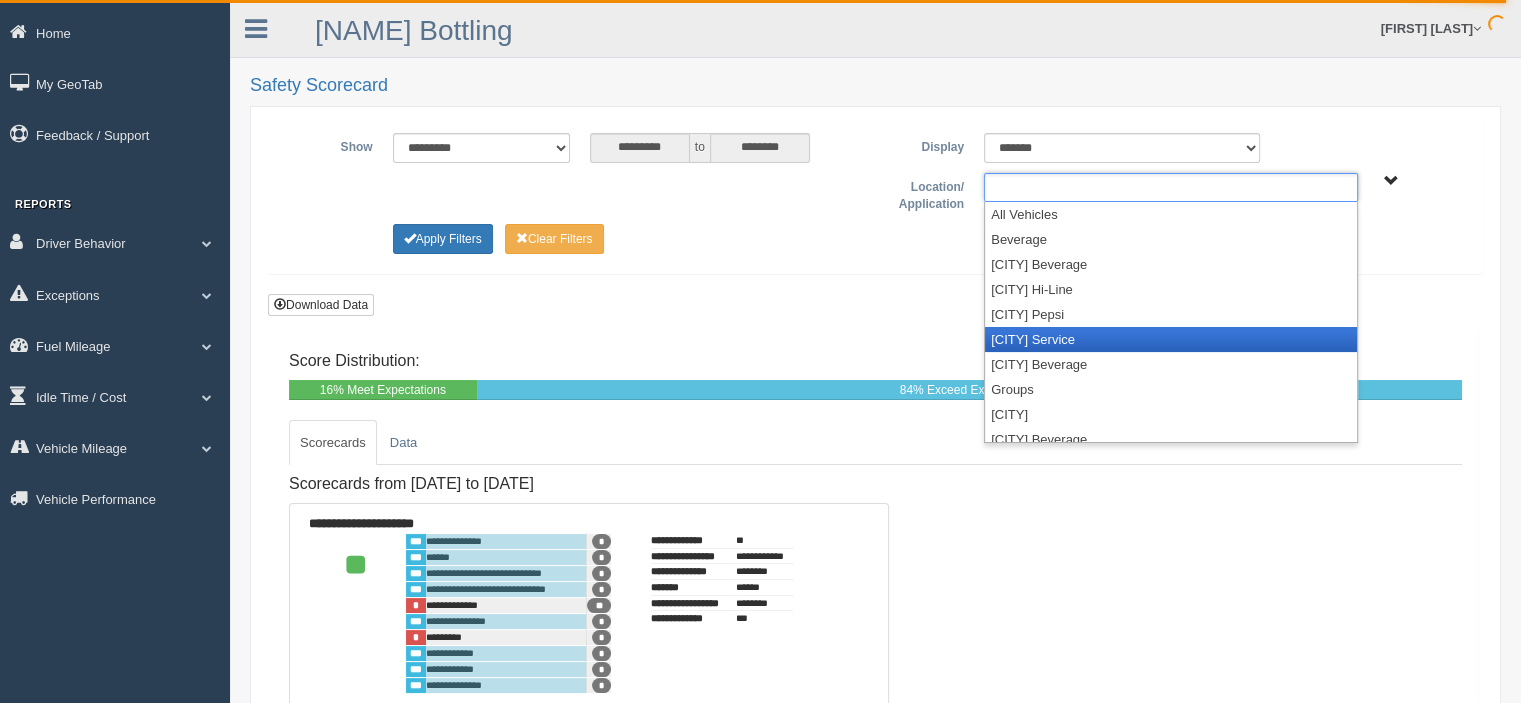 click on "[CITY] Service" at bounding box center [1171, 339] 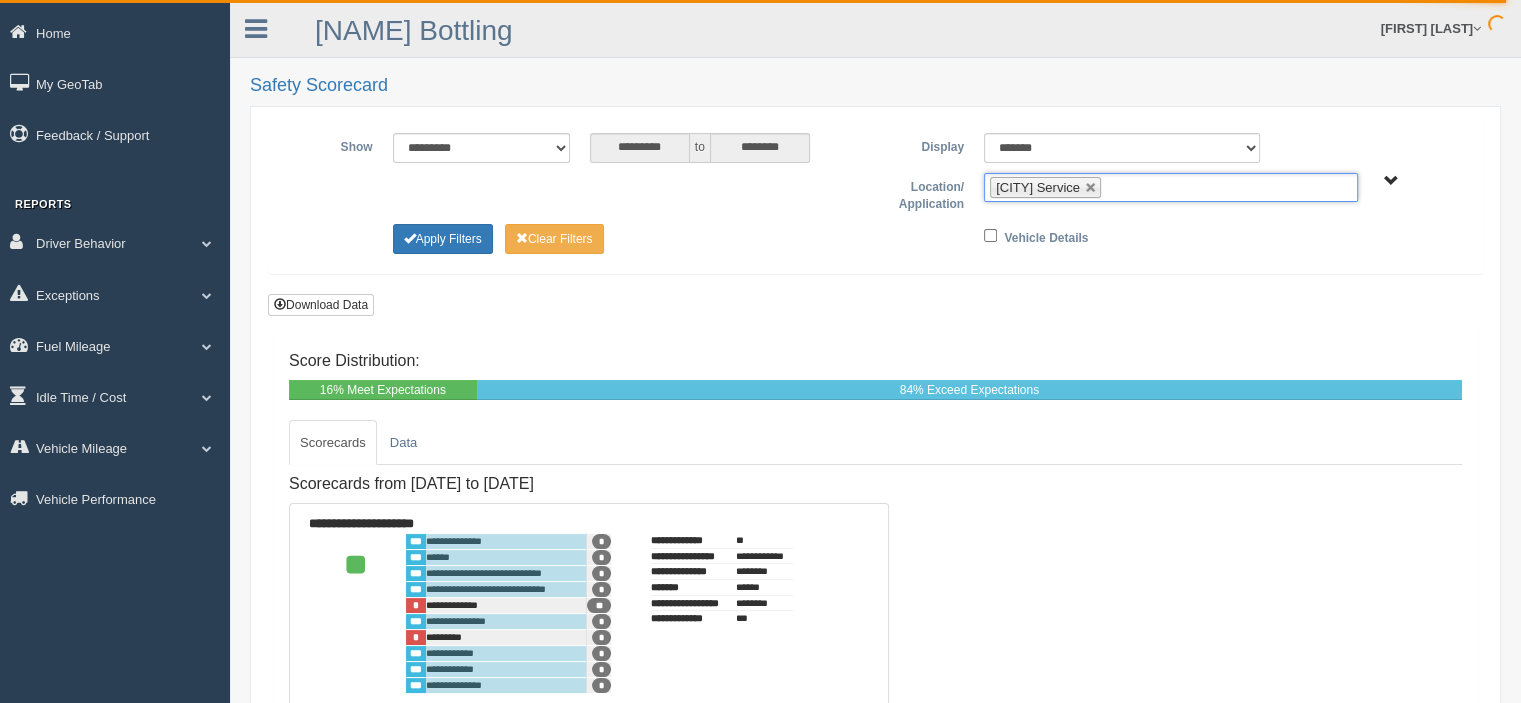 click on "[CITY] Service" at bounding box center (1171, 187) 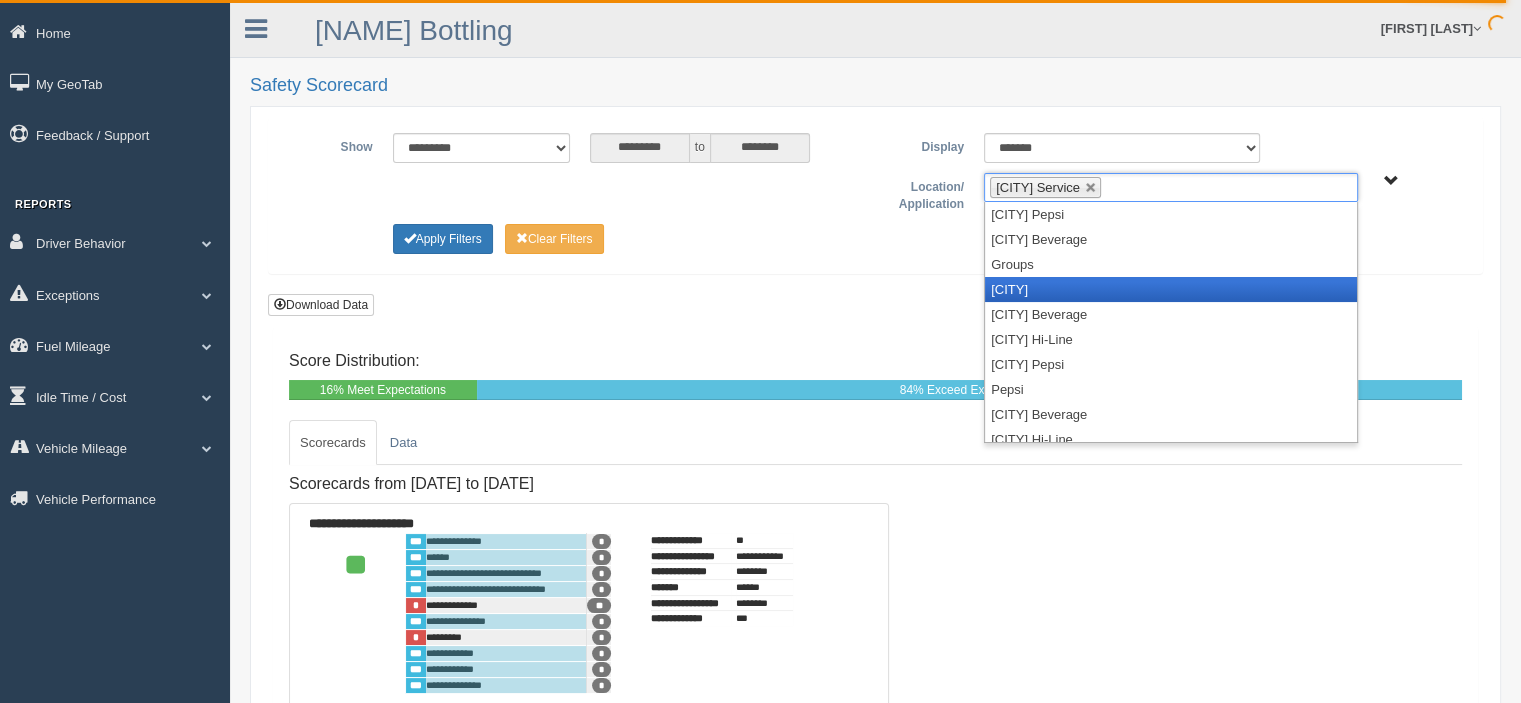 scroll, scrollTop: 200, scrollLeft: 0, axis: vertical 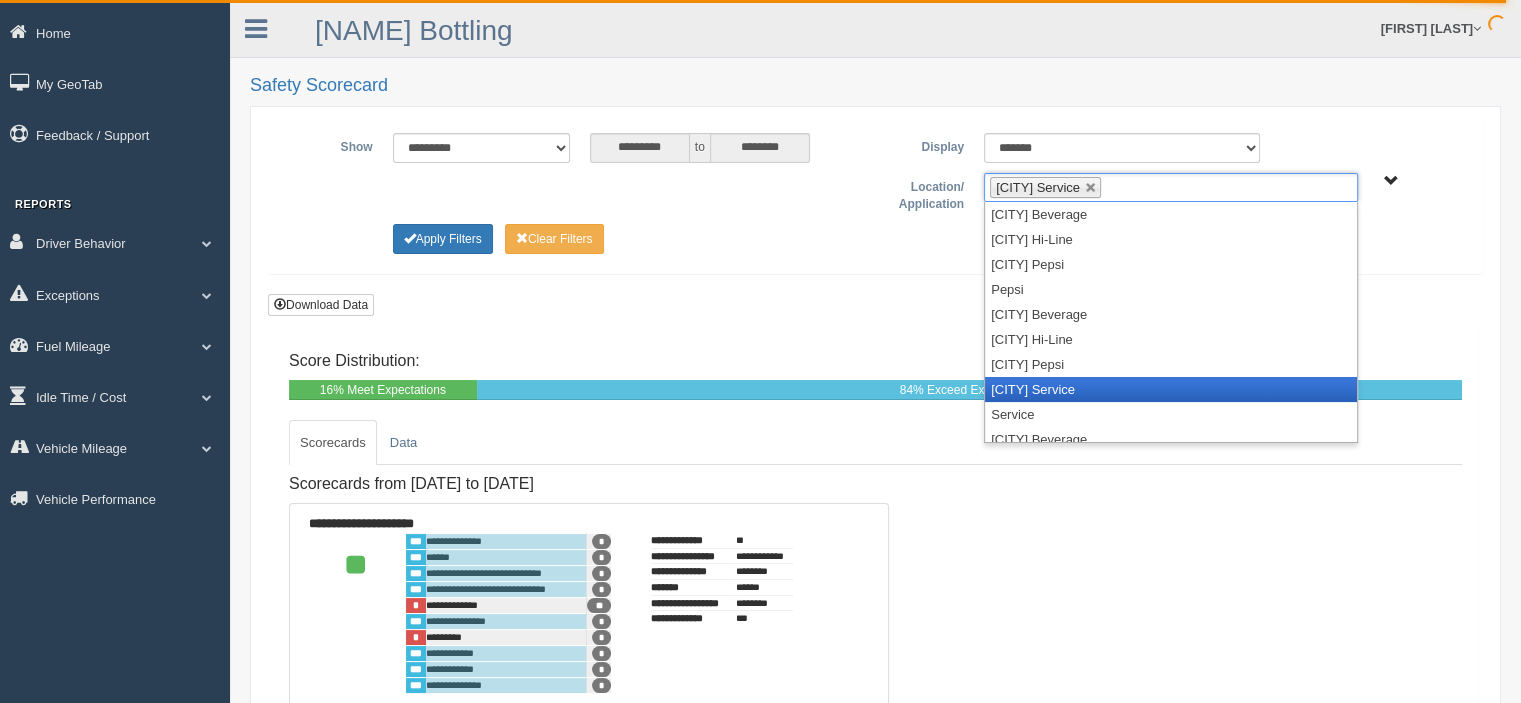click on "[CITY] Service" at bounding box center (1171, 389) 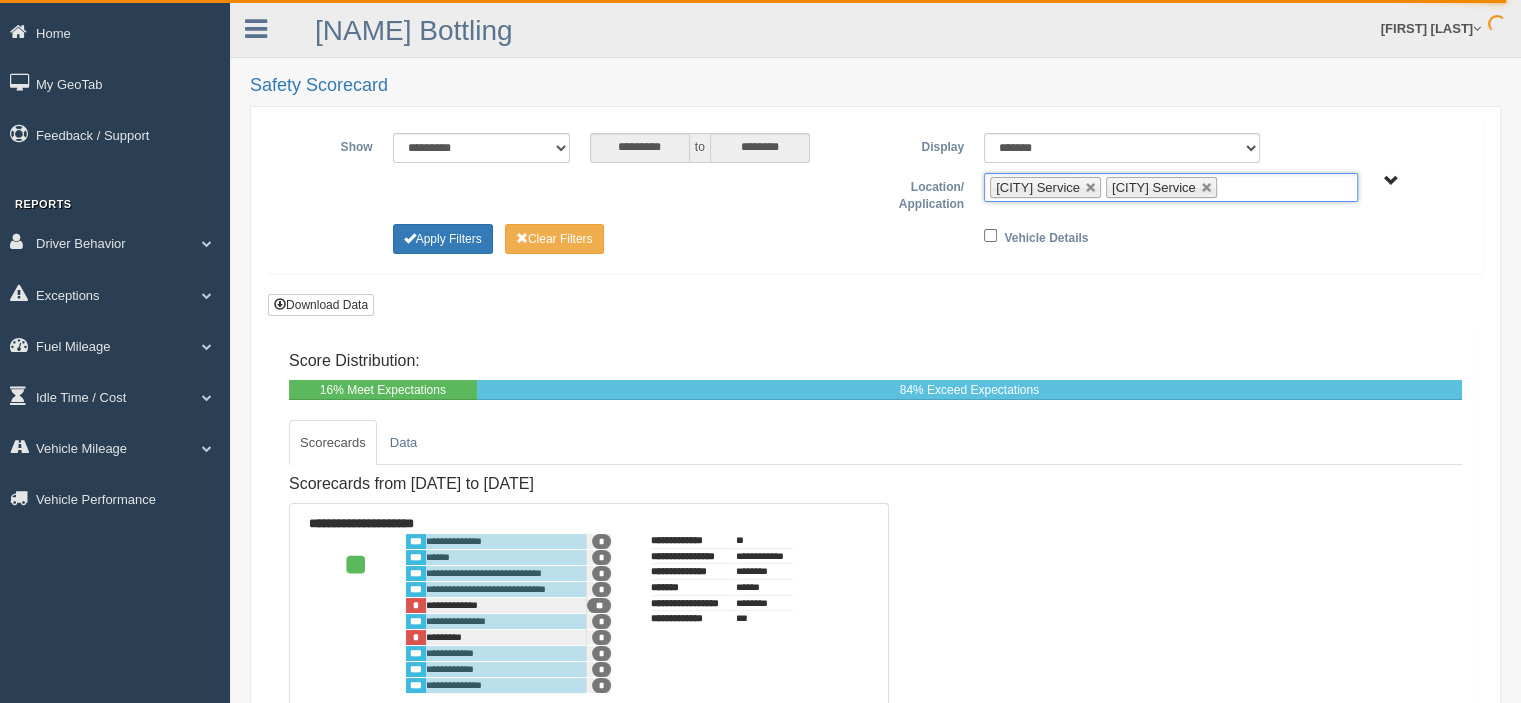 click on "Flagstaff Service Prescott Service" at bounding box center [1171, 187] 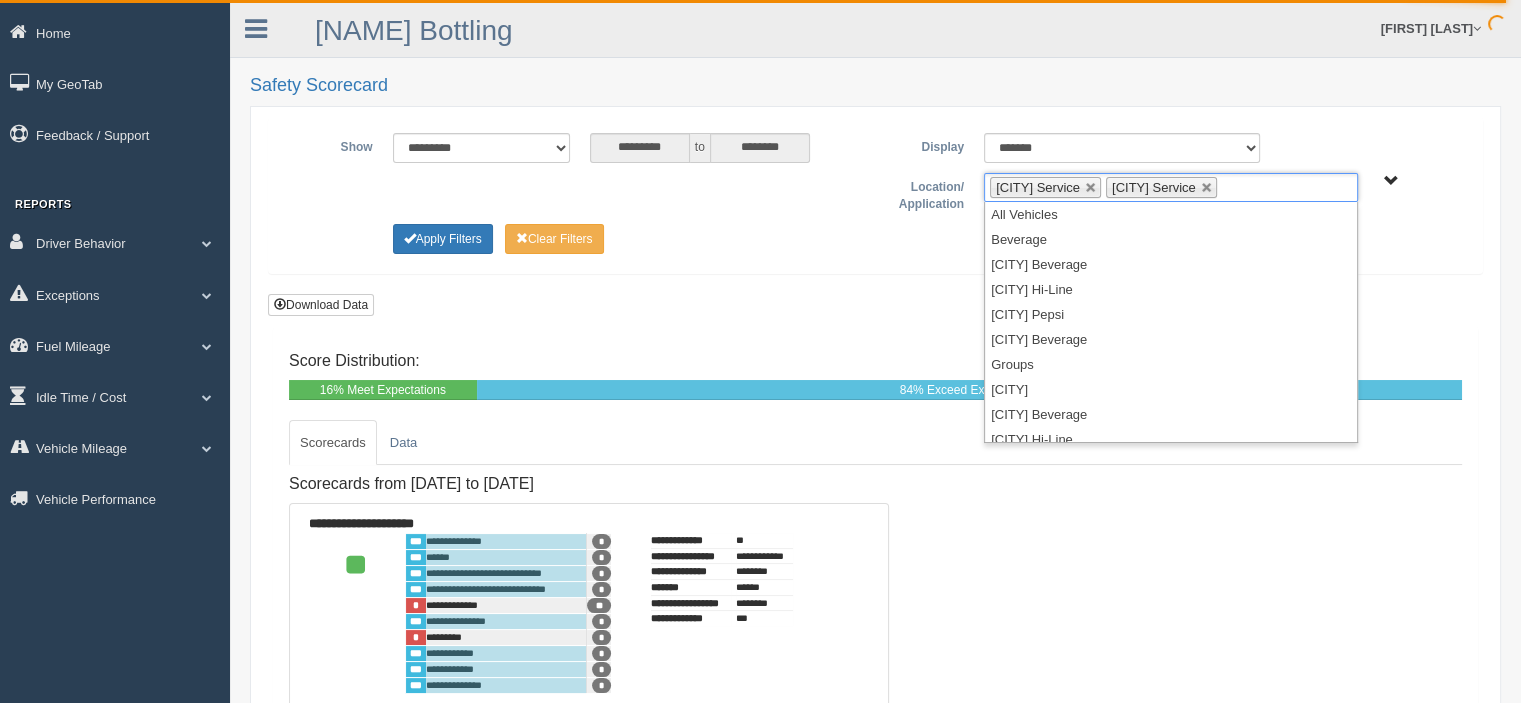 scroll, scrollTop: 260, scrollLeft: 0, axis: vertical 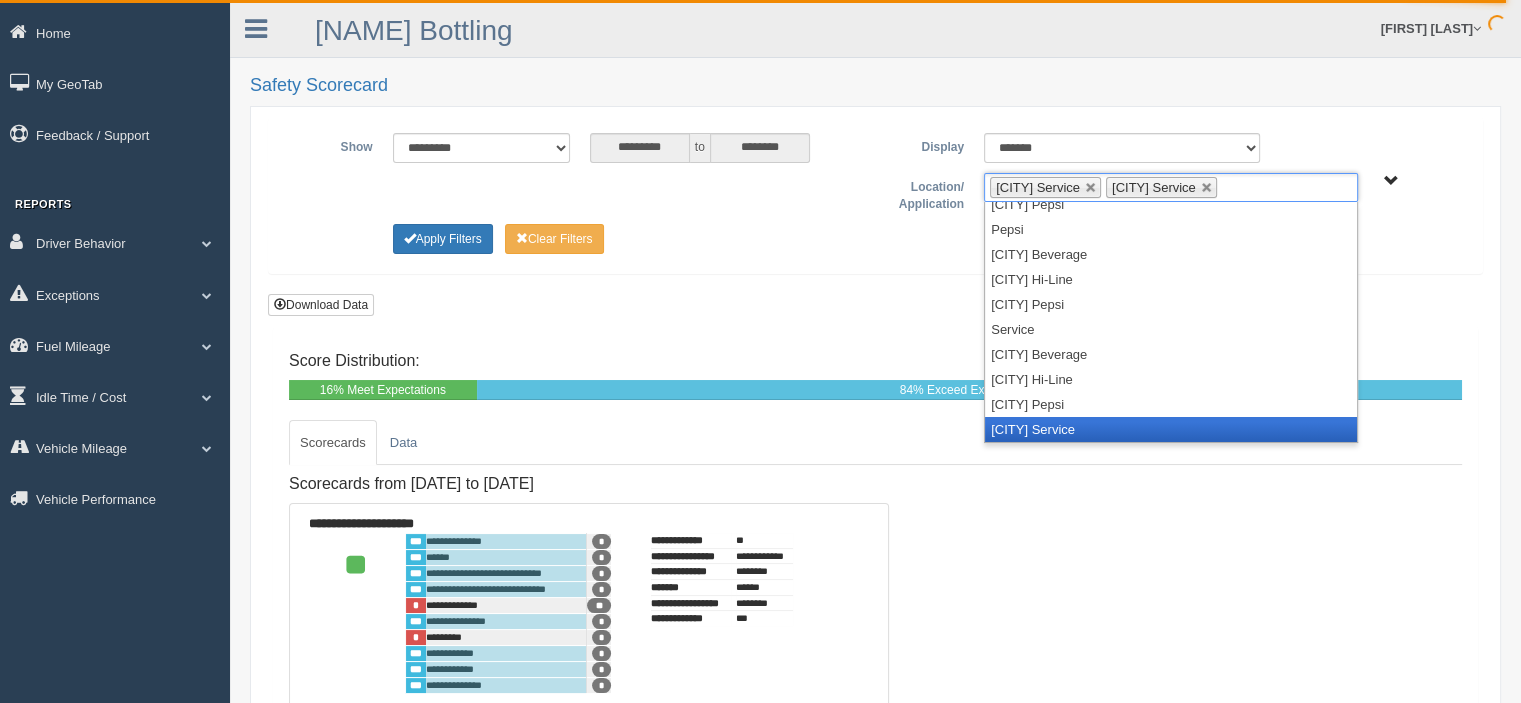 click on "Show Low Service" at bounding box center (1171, 429) 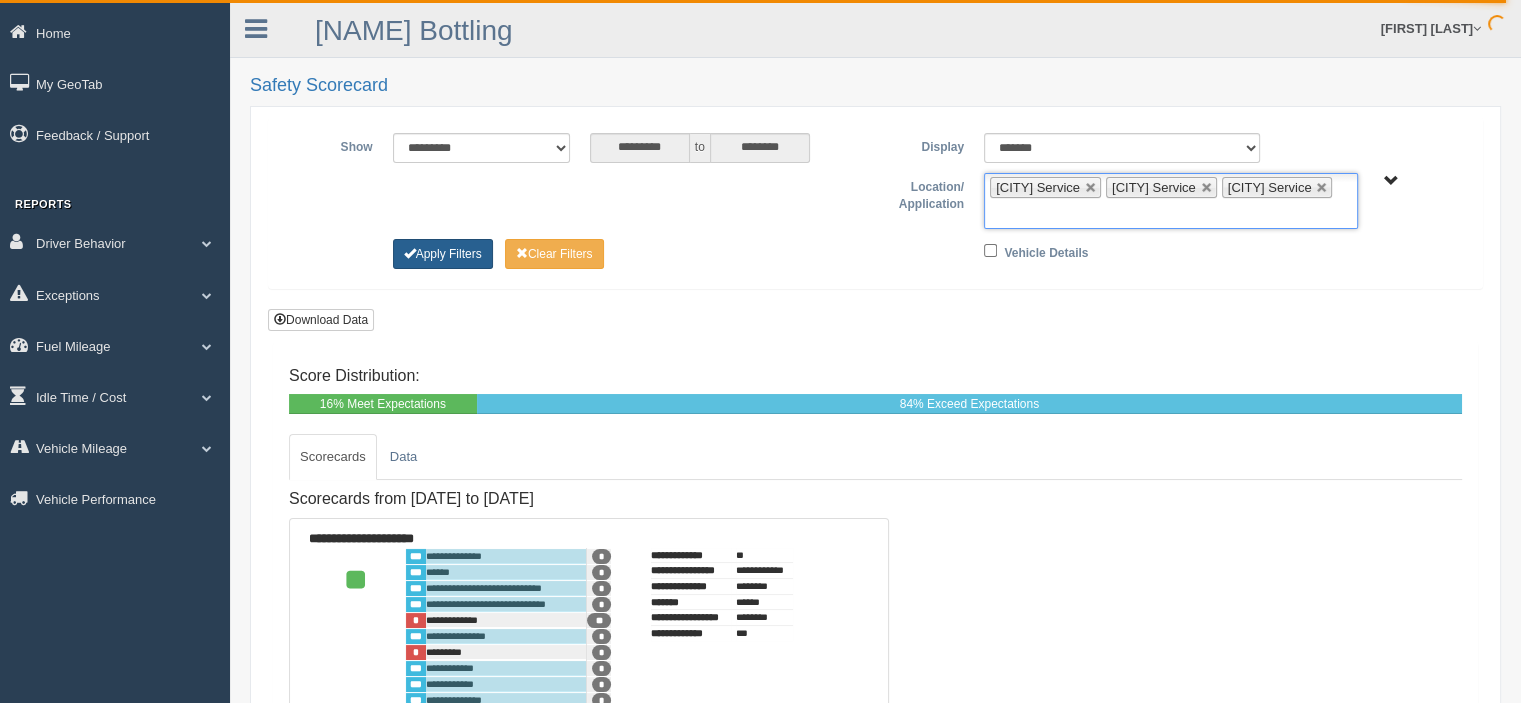 click on "Apply Filters" at bounding box center (443, 254) 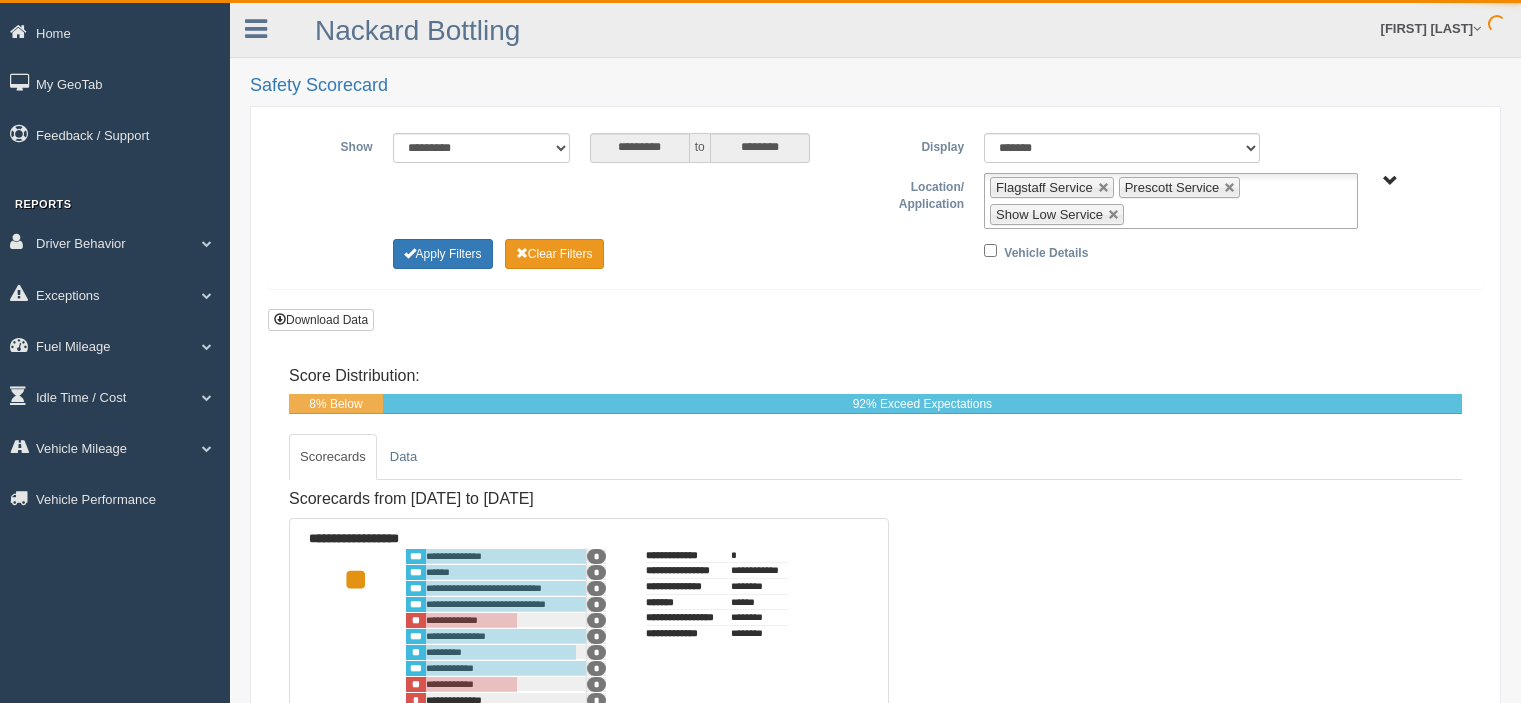 scroll, scrollTop: 0, scrollLeft: 0, axis: both 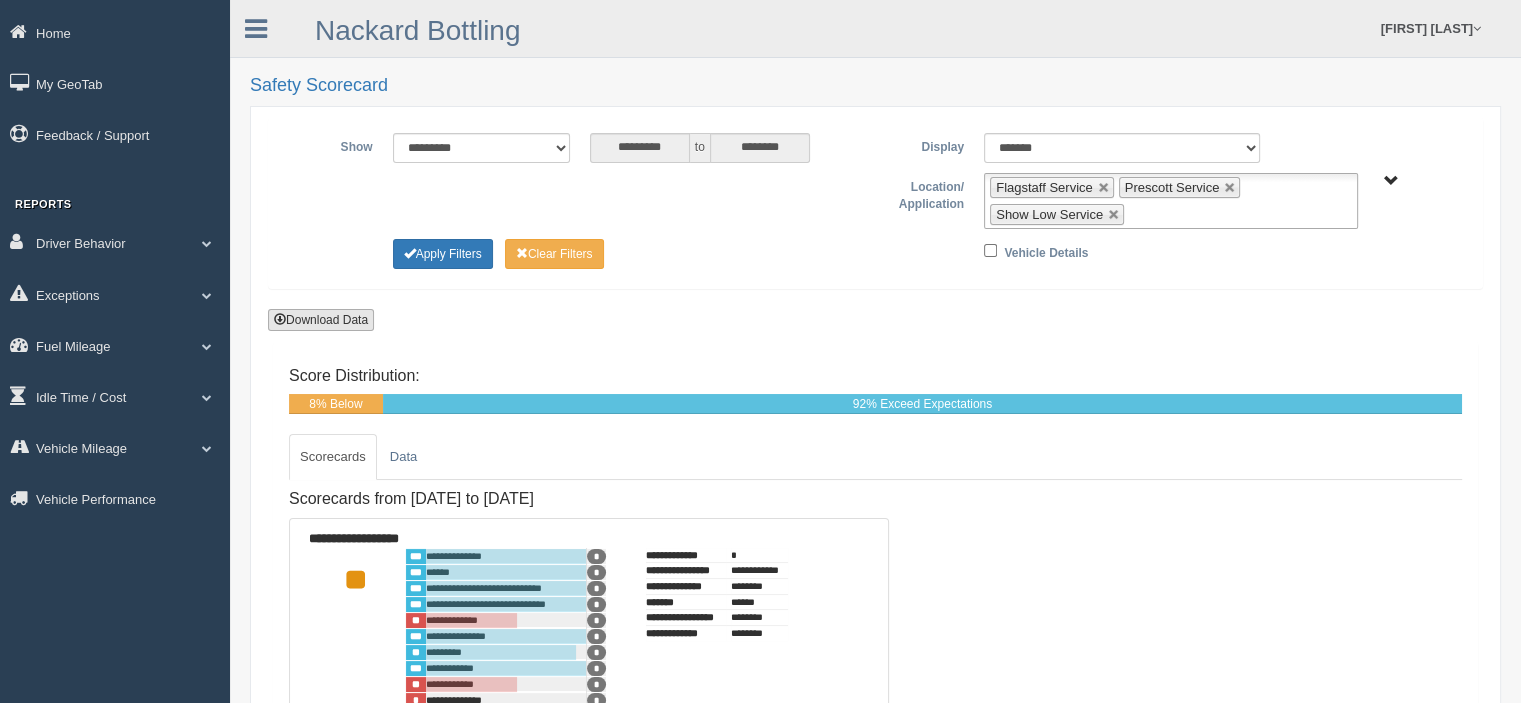 click on "Download Data" at bounding box center (321, 320) 